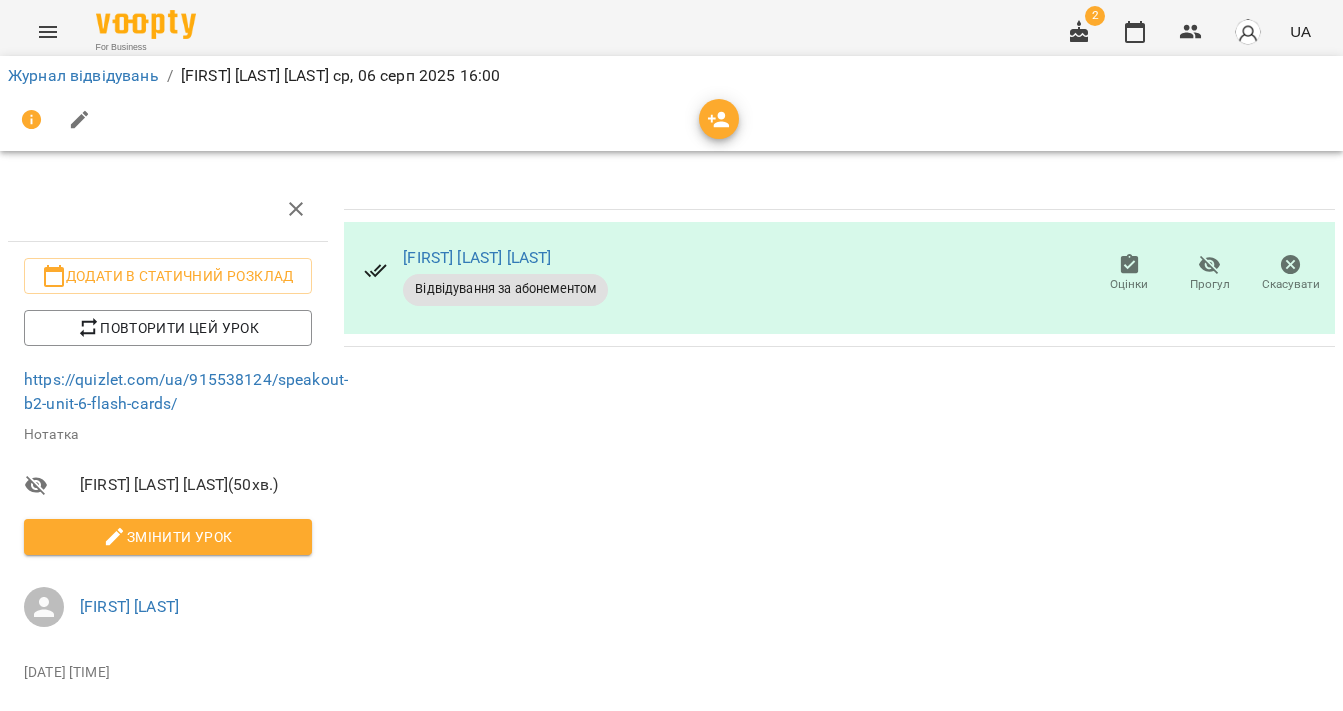 scroll, scrollTop: 0, scrollLeft: 0, axis: both 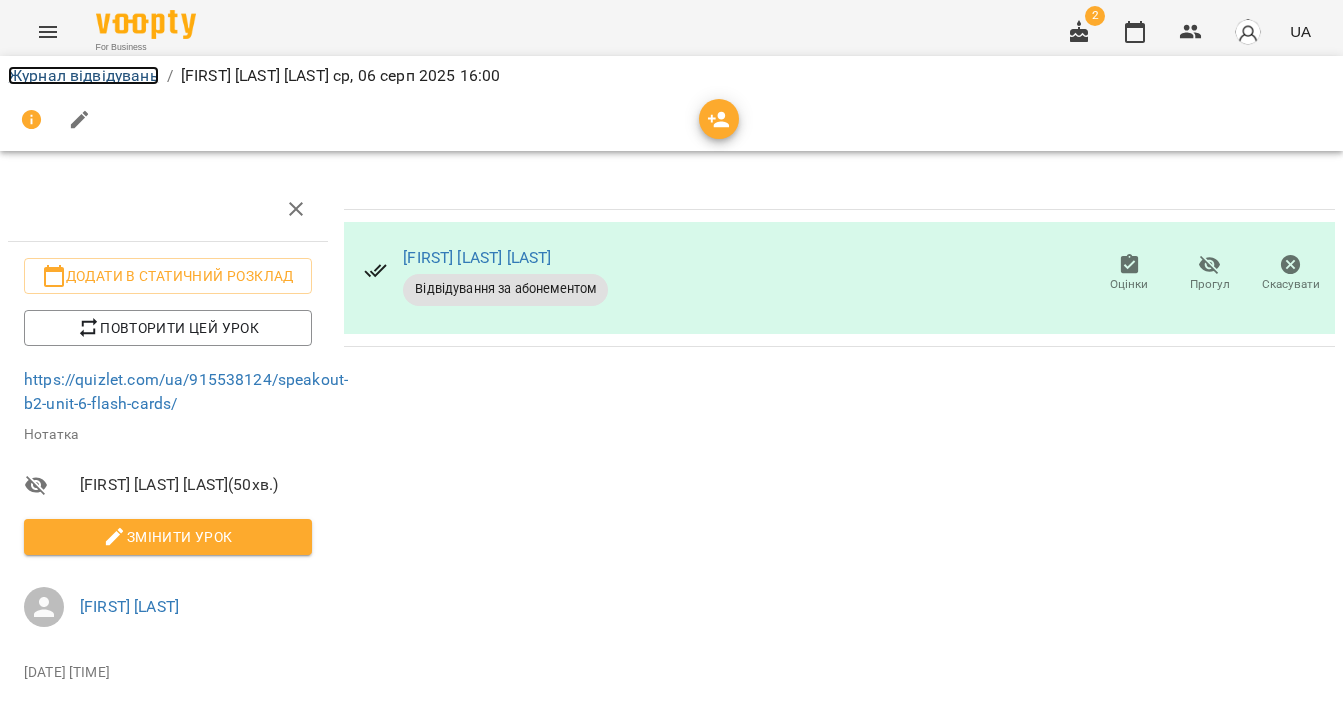 click on "Журнал відвідувань" at bounding box center [83, 75] 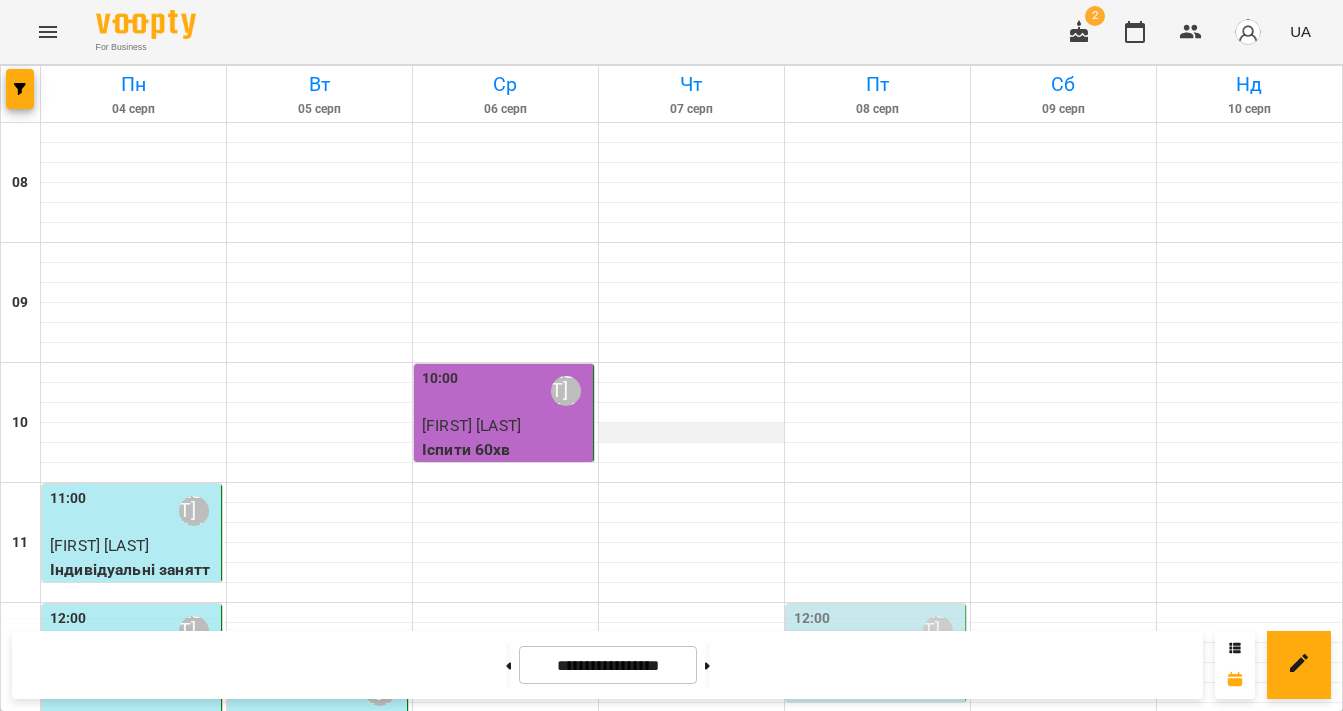 scroll, scrollTop: 577, scrollLeft: 0, axis: vertical 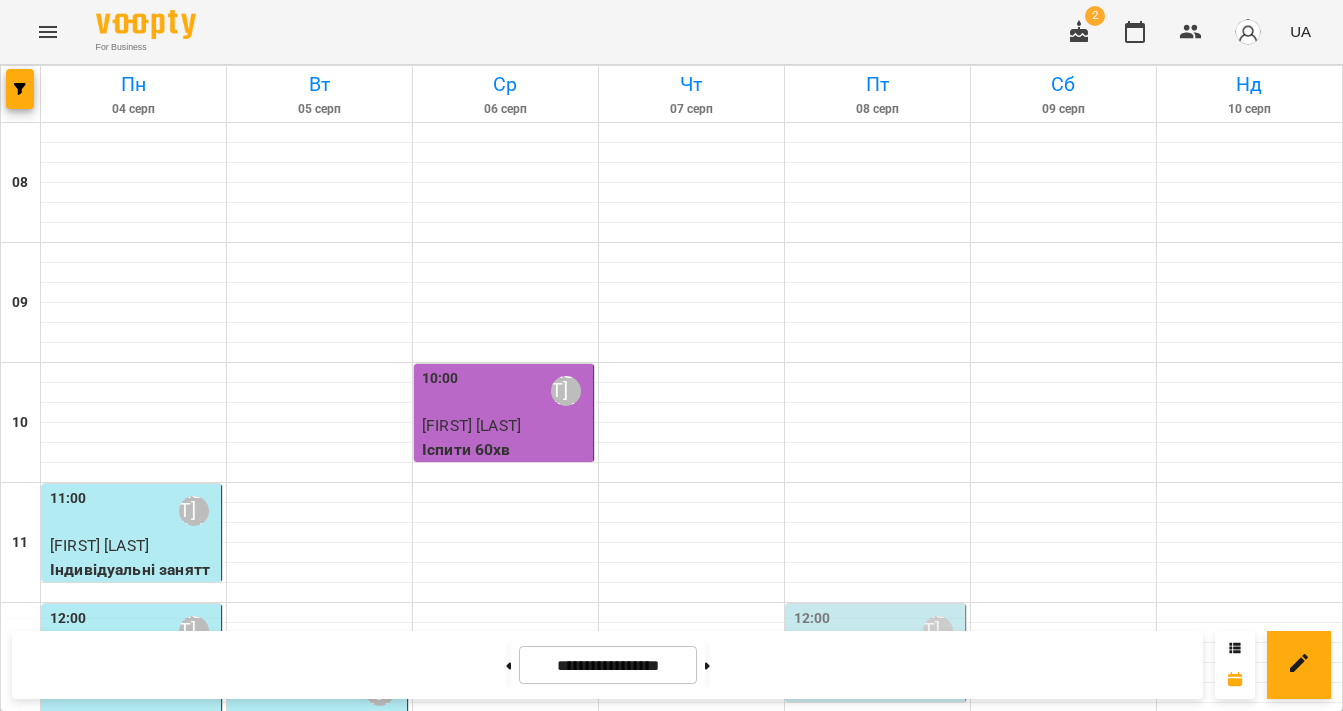 click on "[TIME] [FIRST] [LAST]" at bounding box center [691, 751] 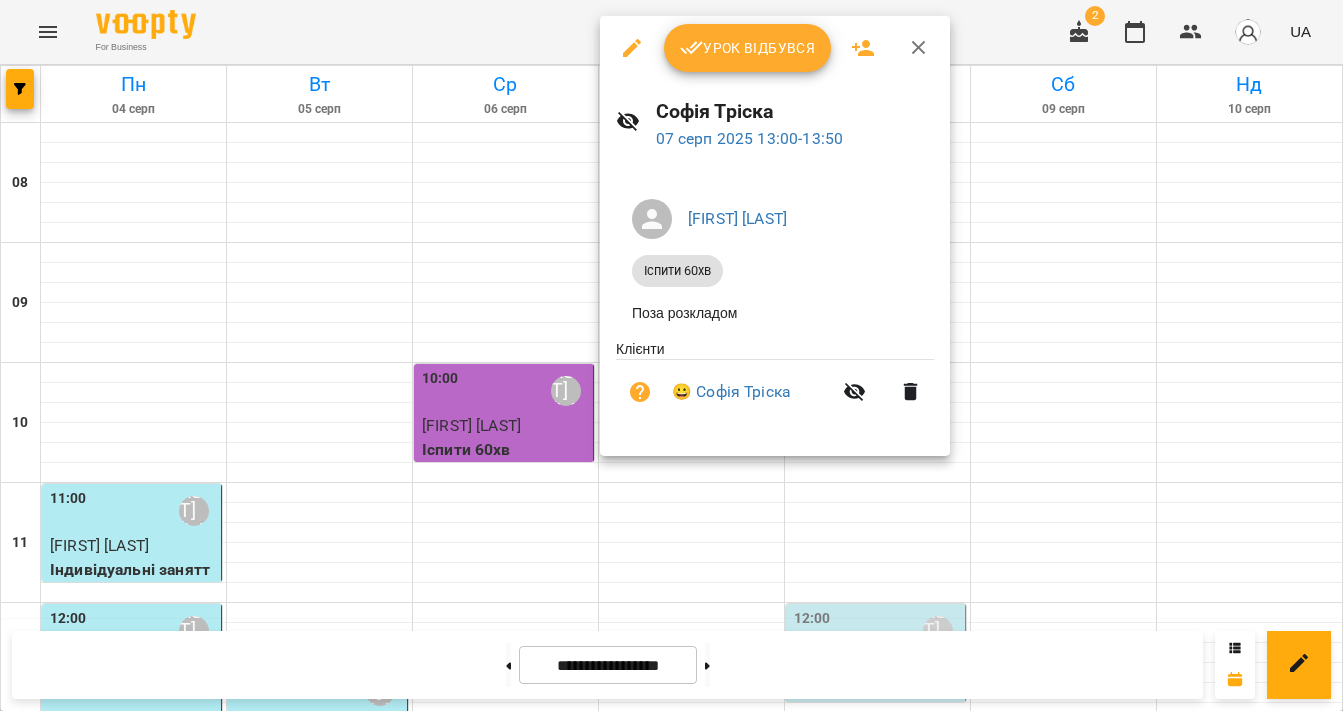click at bounding box center [671, 355] 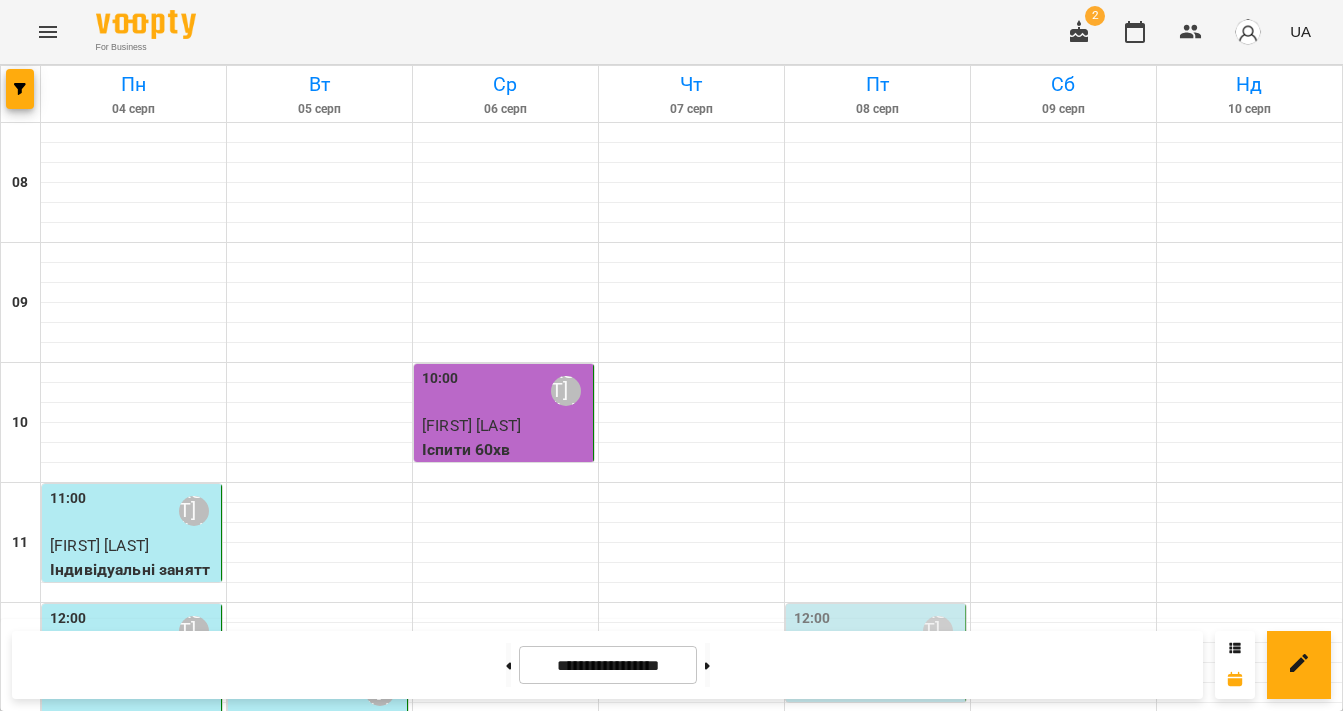 scroll, scrollTop: 50, scrollLeft: 0, axis: vertical 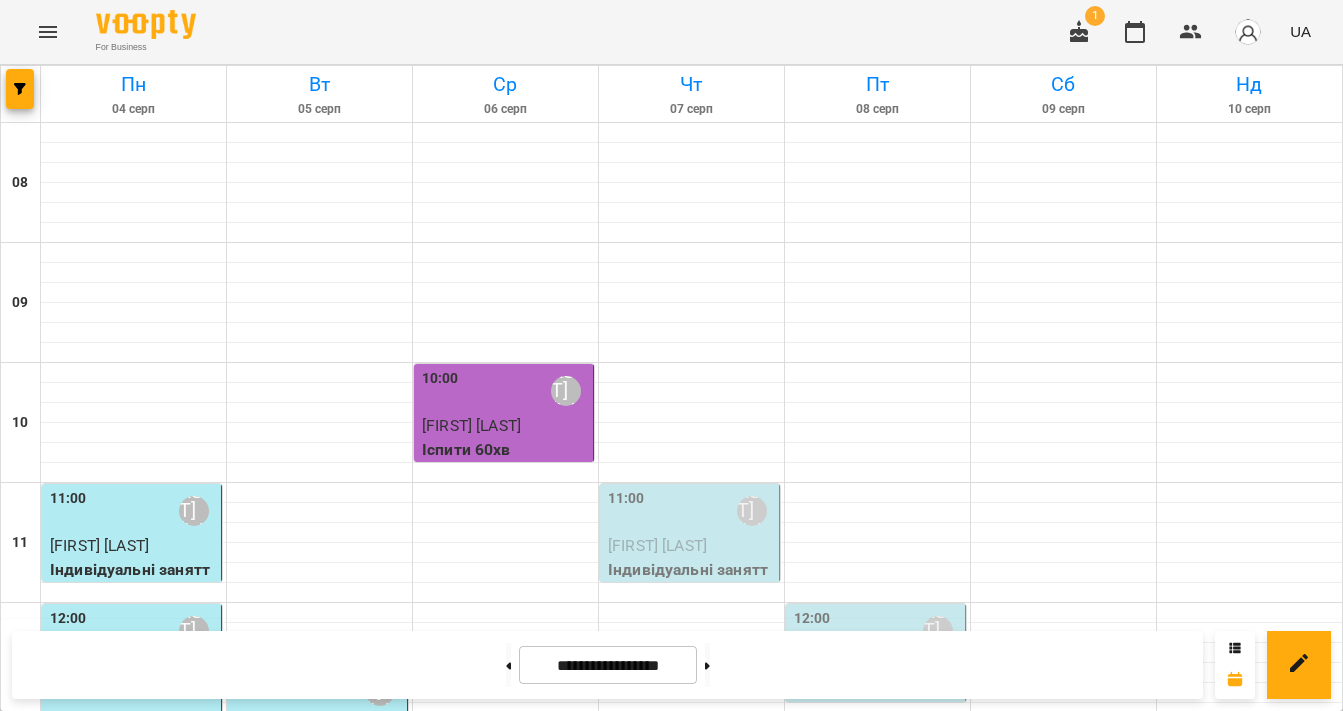 click on "11:00 [FIRST] [LAST]" at bounding box center [691, 511] 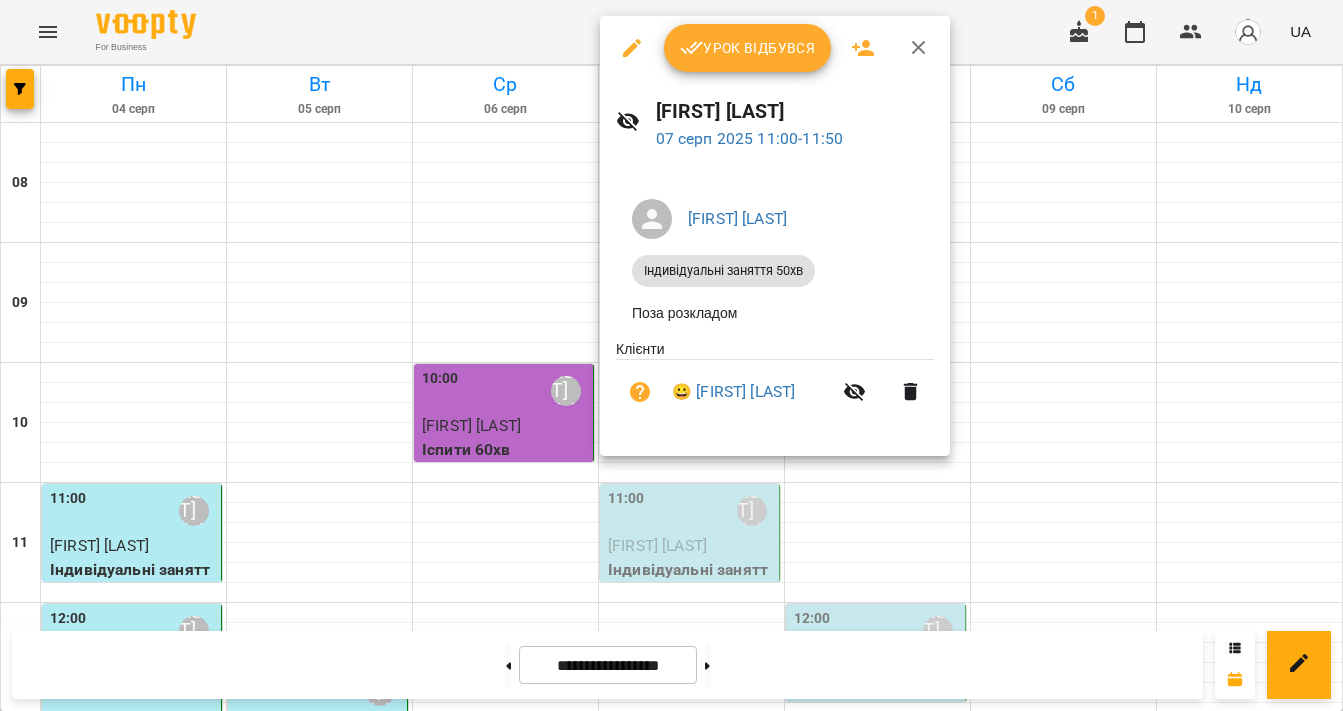 click on "Урок відбувся" at bounding box center [748, 48] 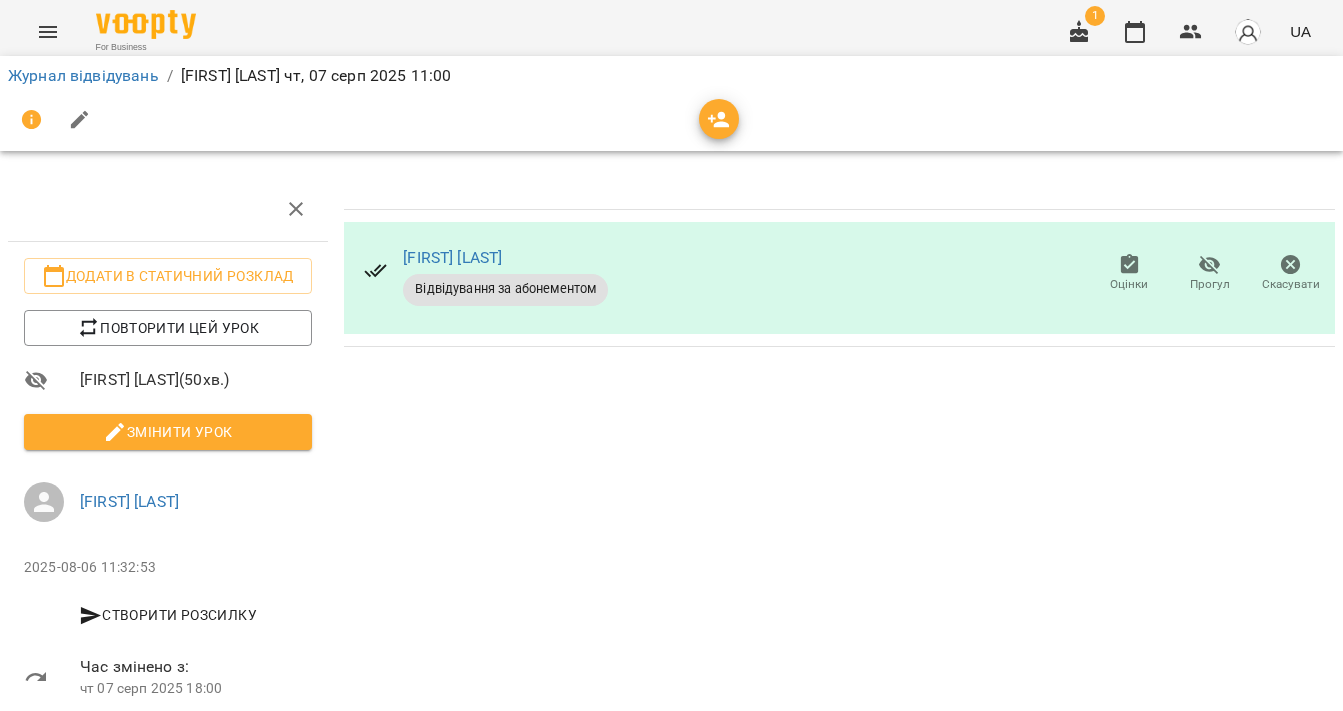 click on "Змінити урок" at bounding box center [168, 432] 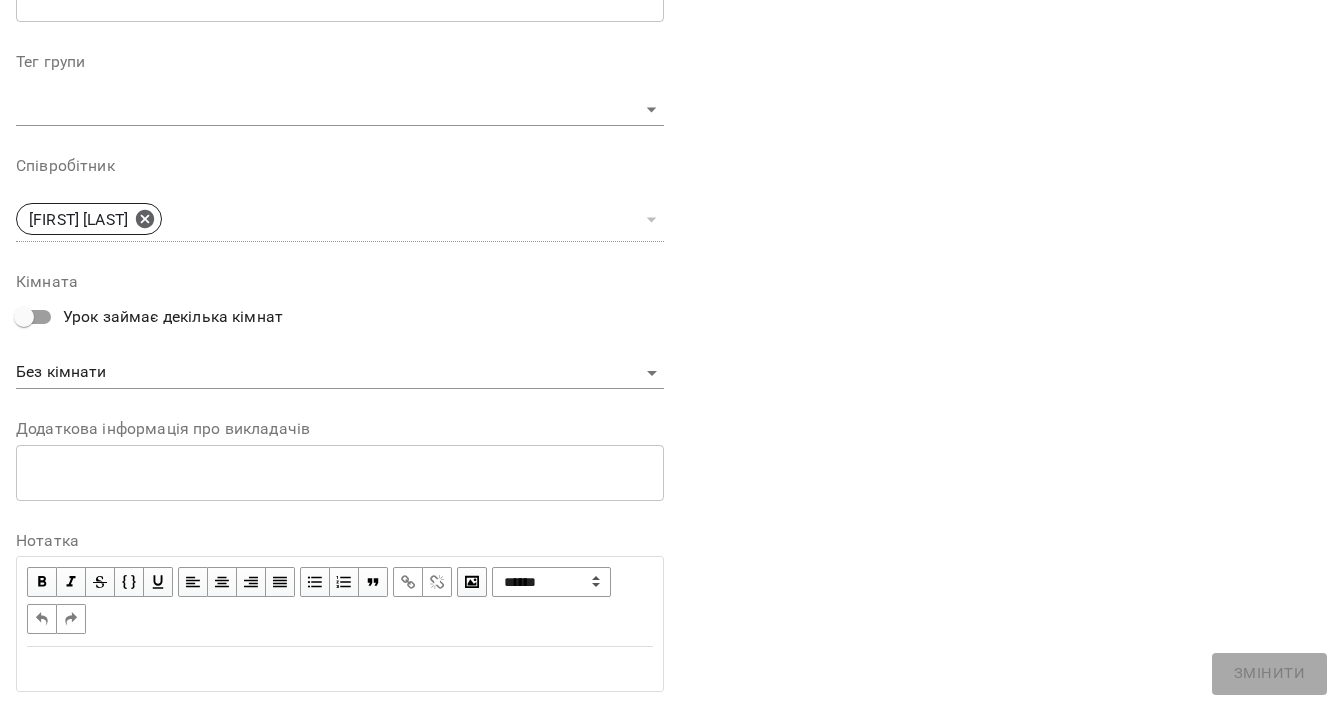 scroll, scrollTop: 675, scrollLeft: 0, axis: vertical 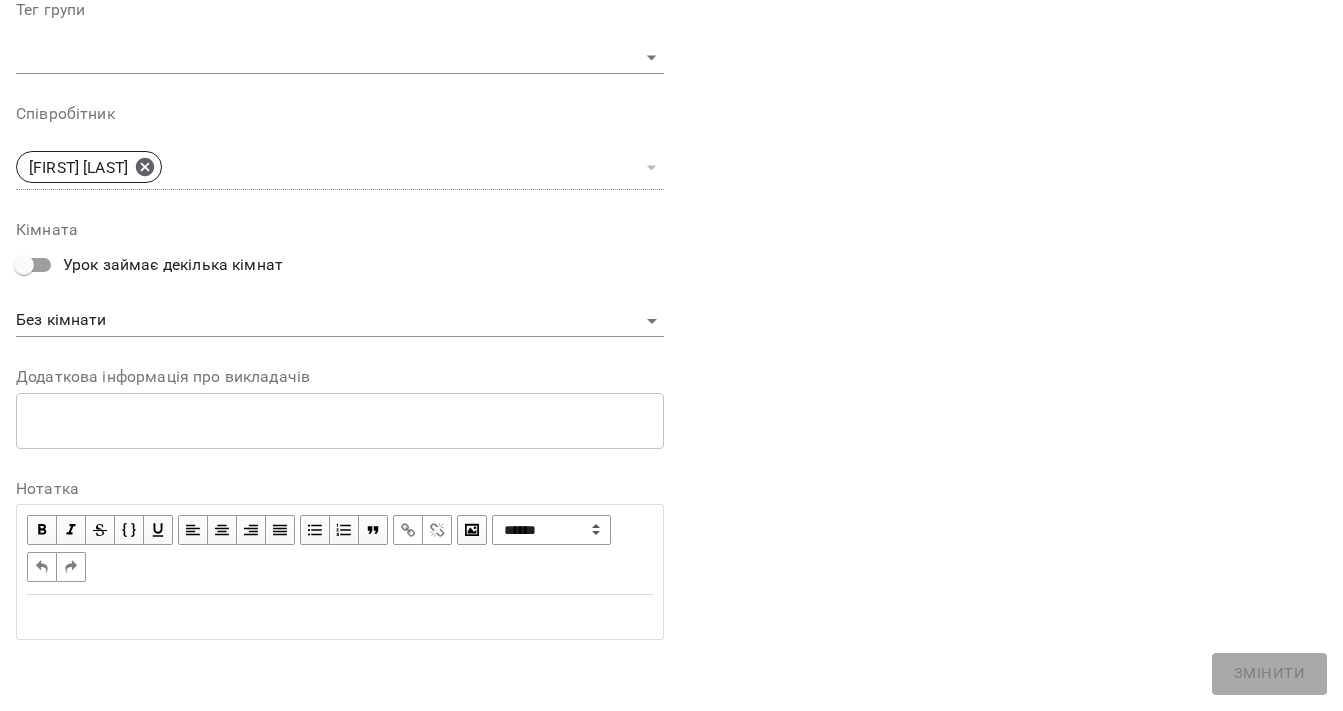 click at bounding box center [340, 617] 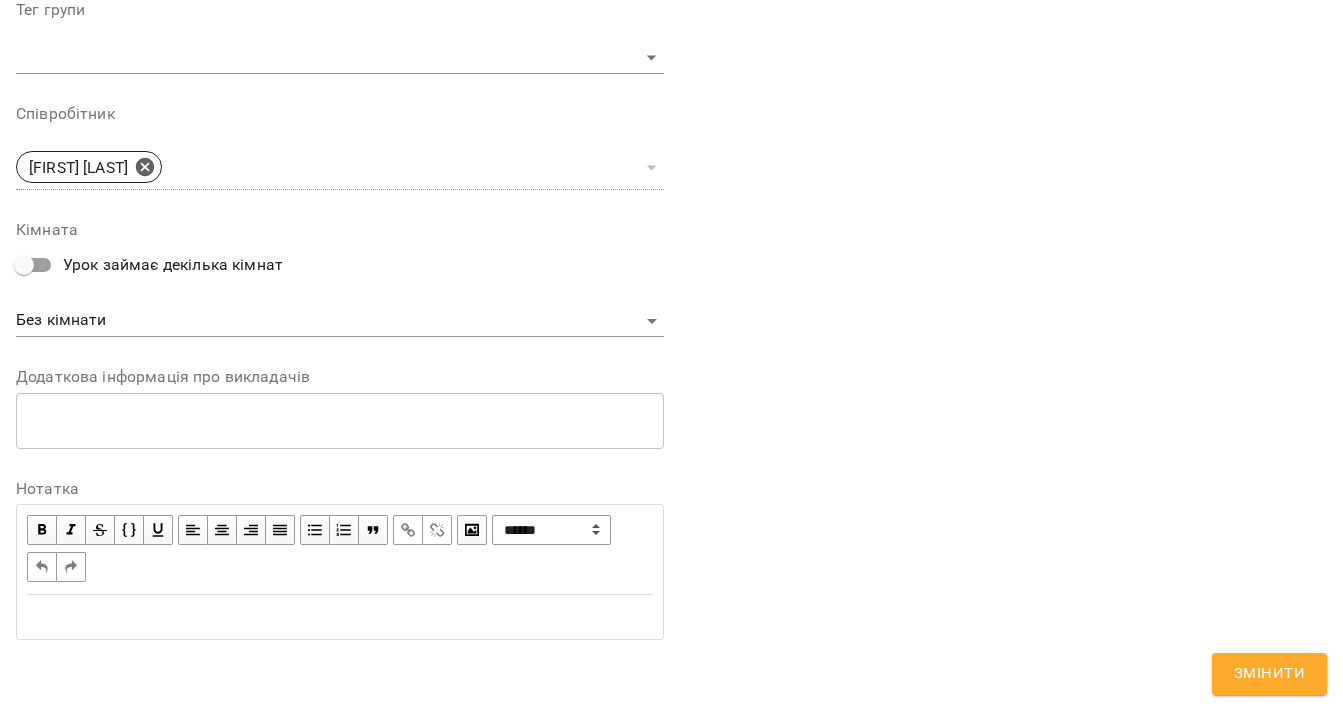 scroll, scrollTop: 759, scrollLeft: 0, axis: vertical 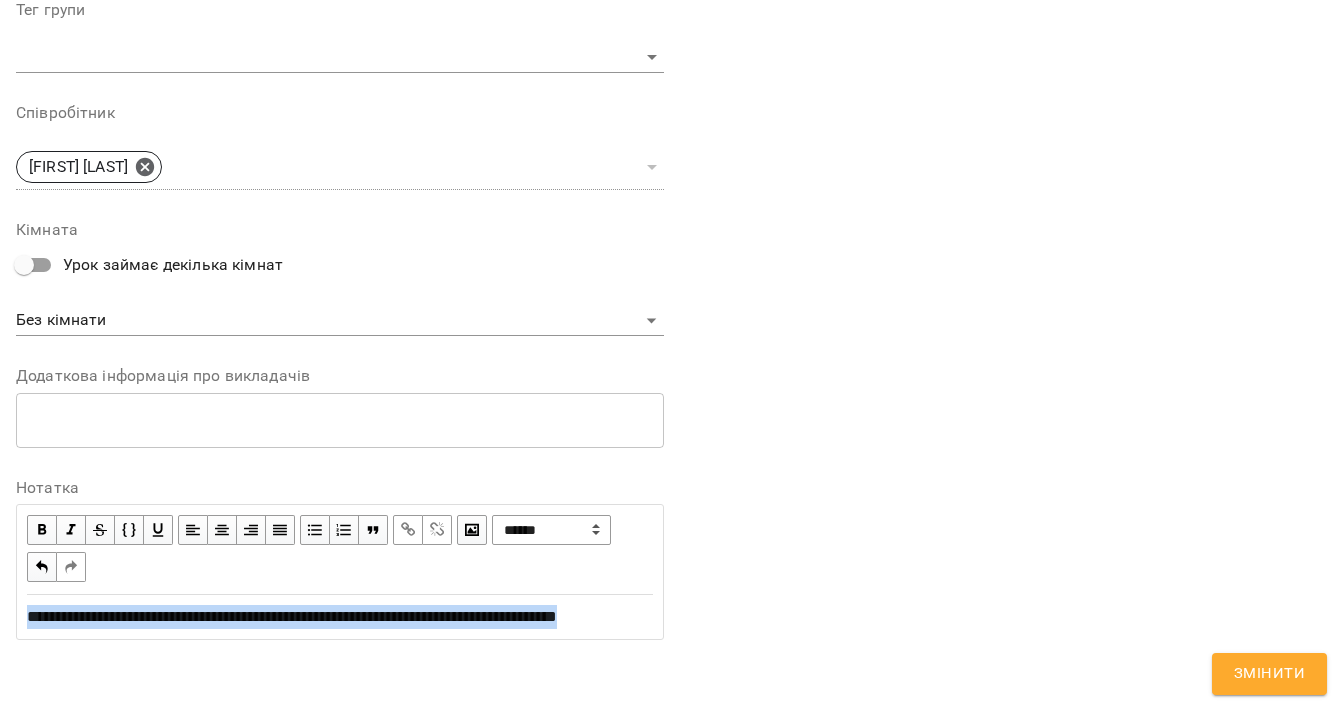 drag, startPoint x: 138, startPoint y: 648, endPoint x: -14, endPoint y: 585, distance: 164.53874 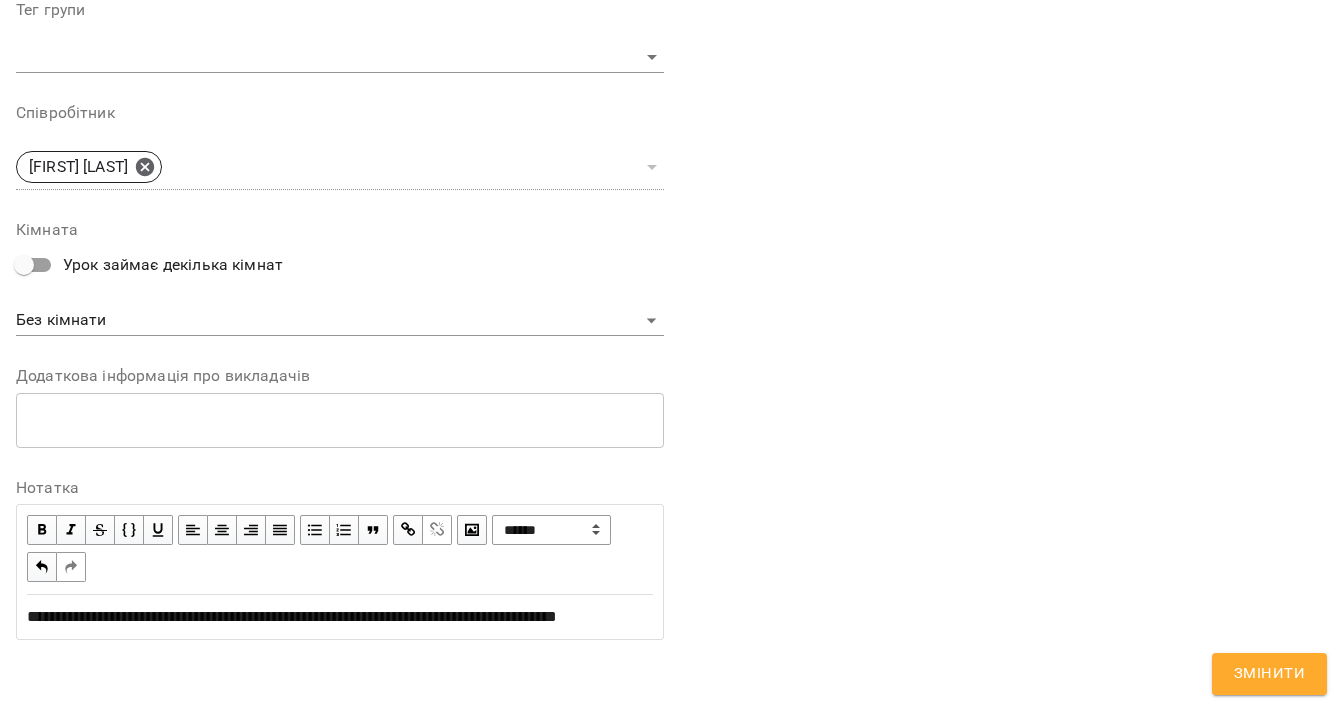 click at bounding box center [408, 530] 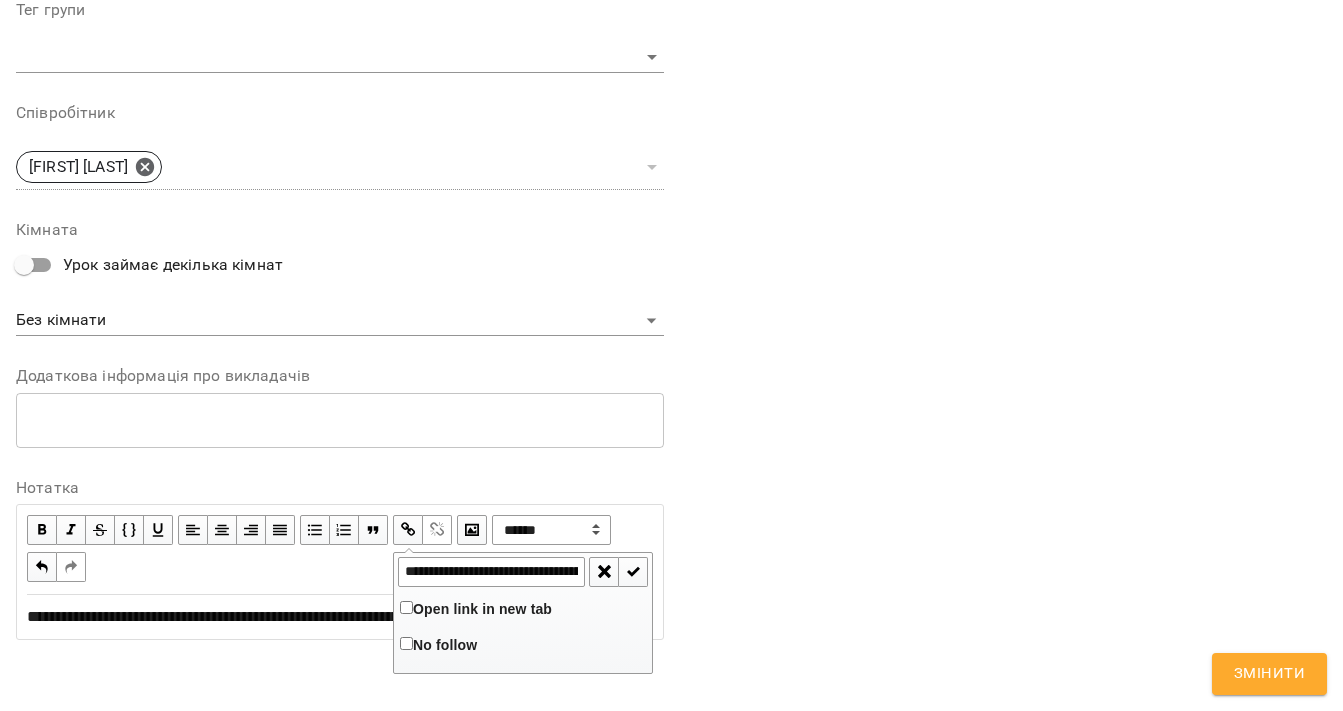scroll, scrollTop: 0, scrollLeft: 380, axis: horizontal 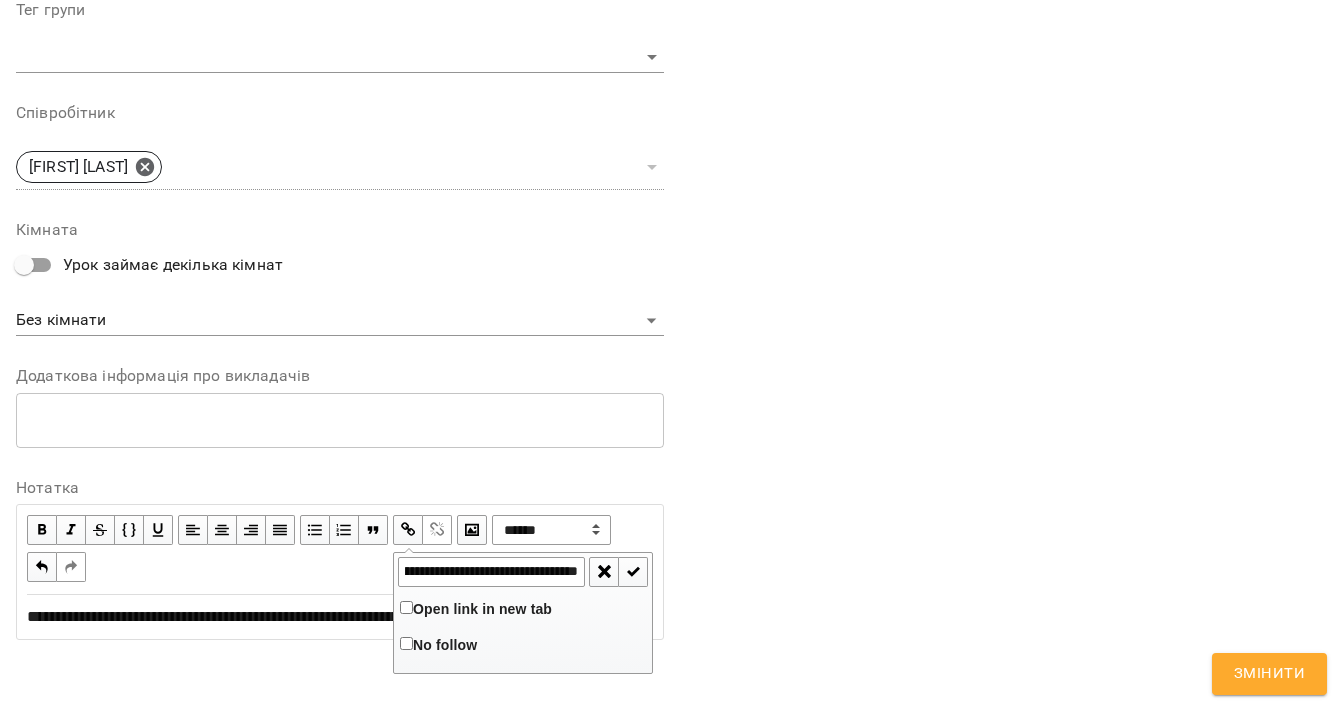 type on "**********" 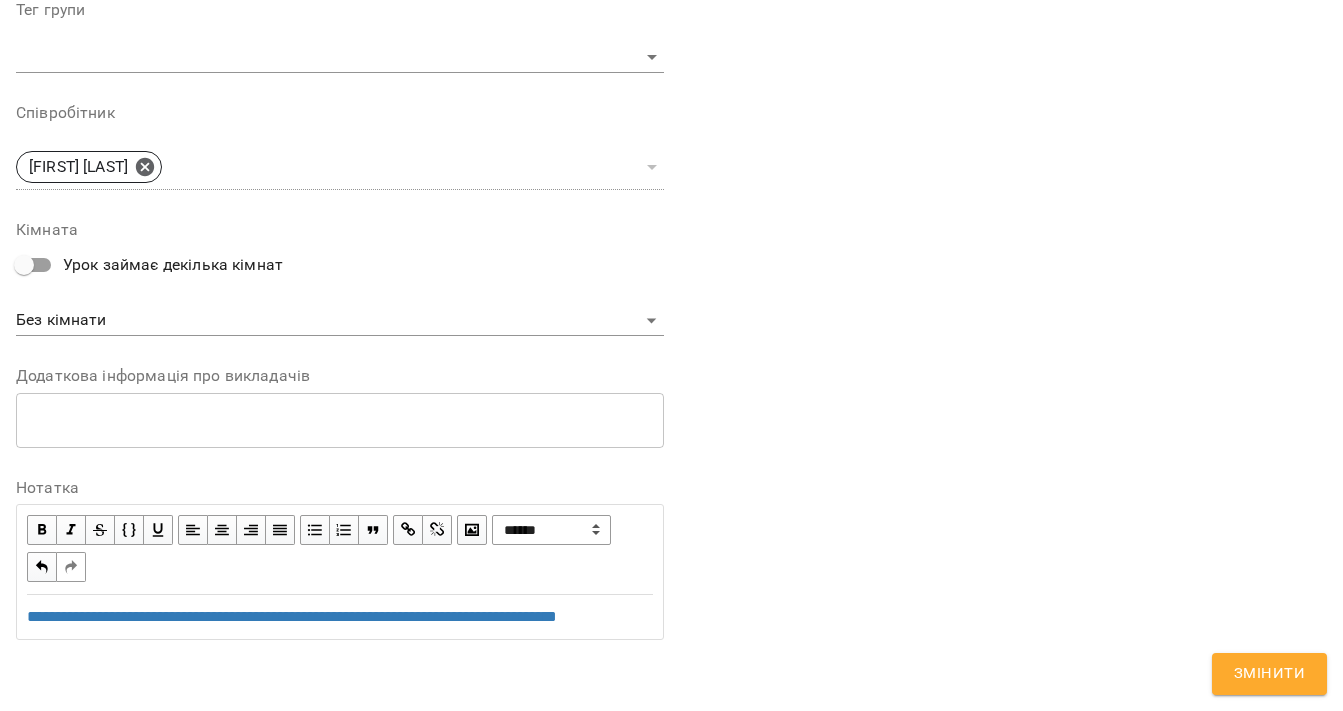 click on "**********" at bounding box center [340, 617] 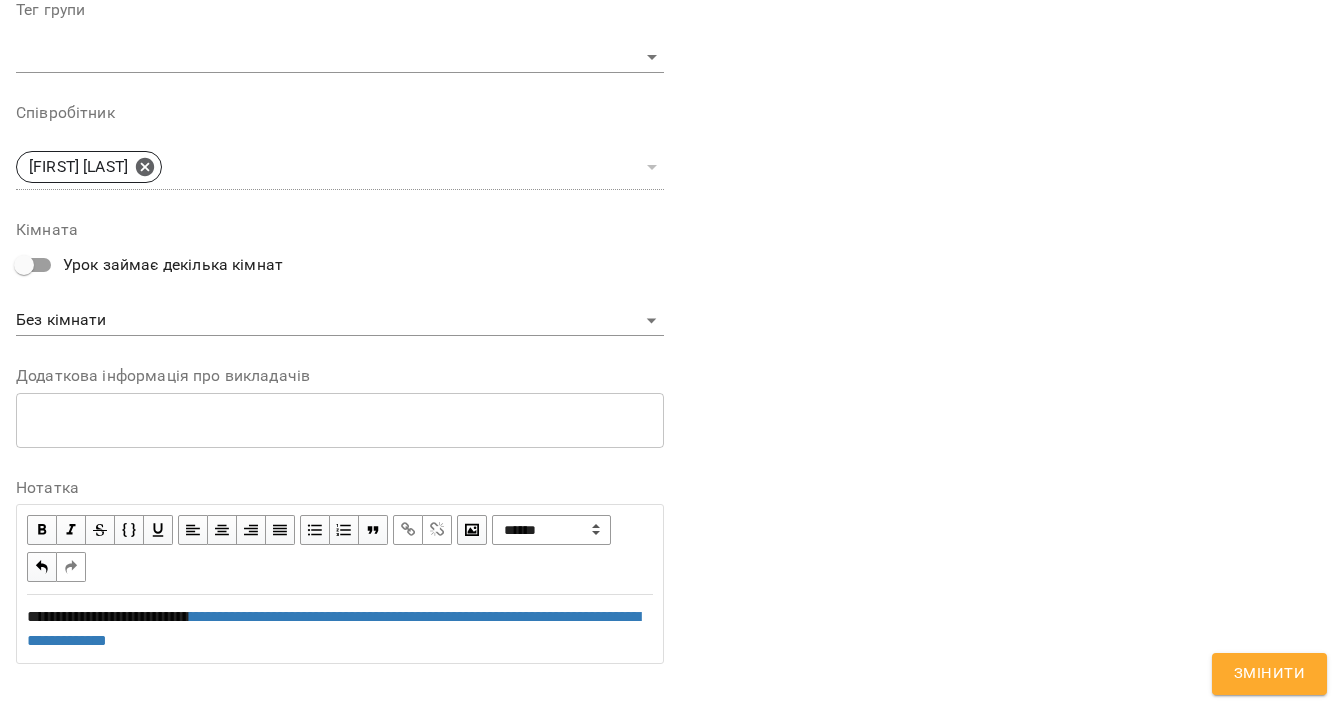 click on "**********" at bounding box center (340, 629) 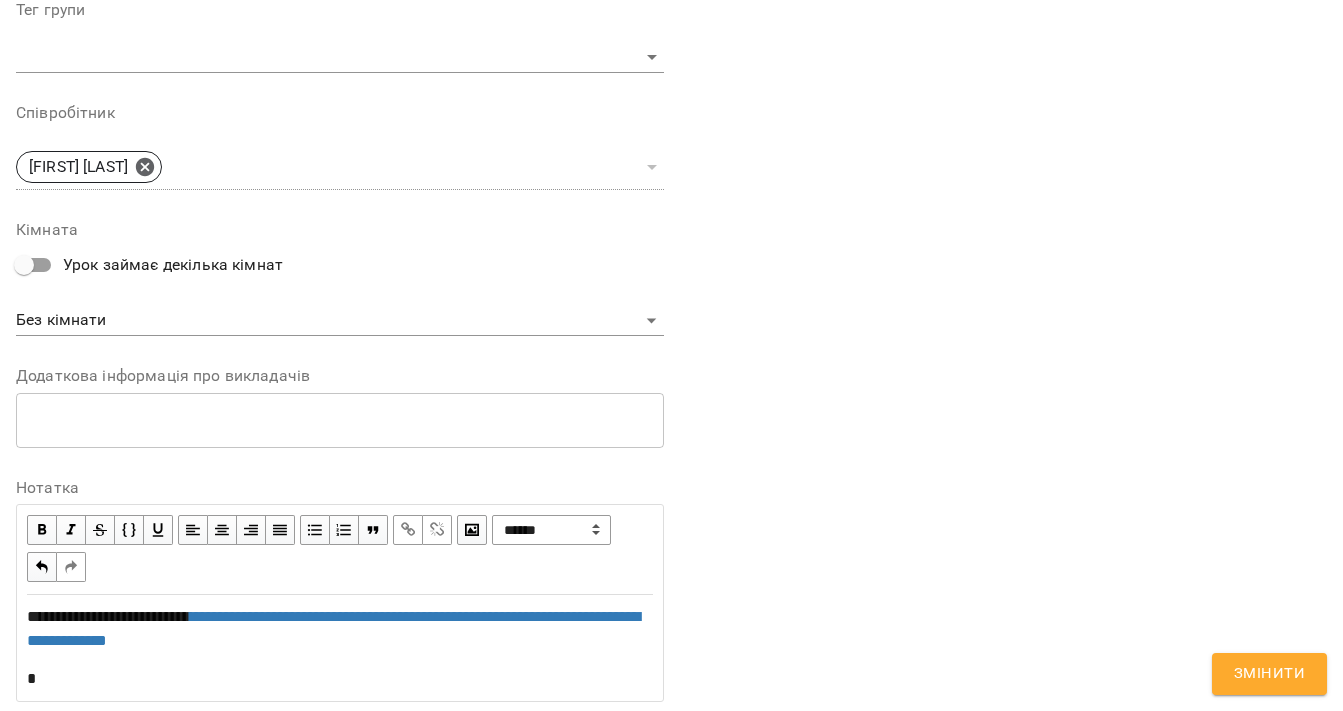 type 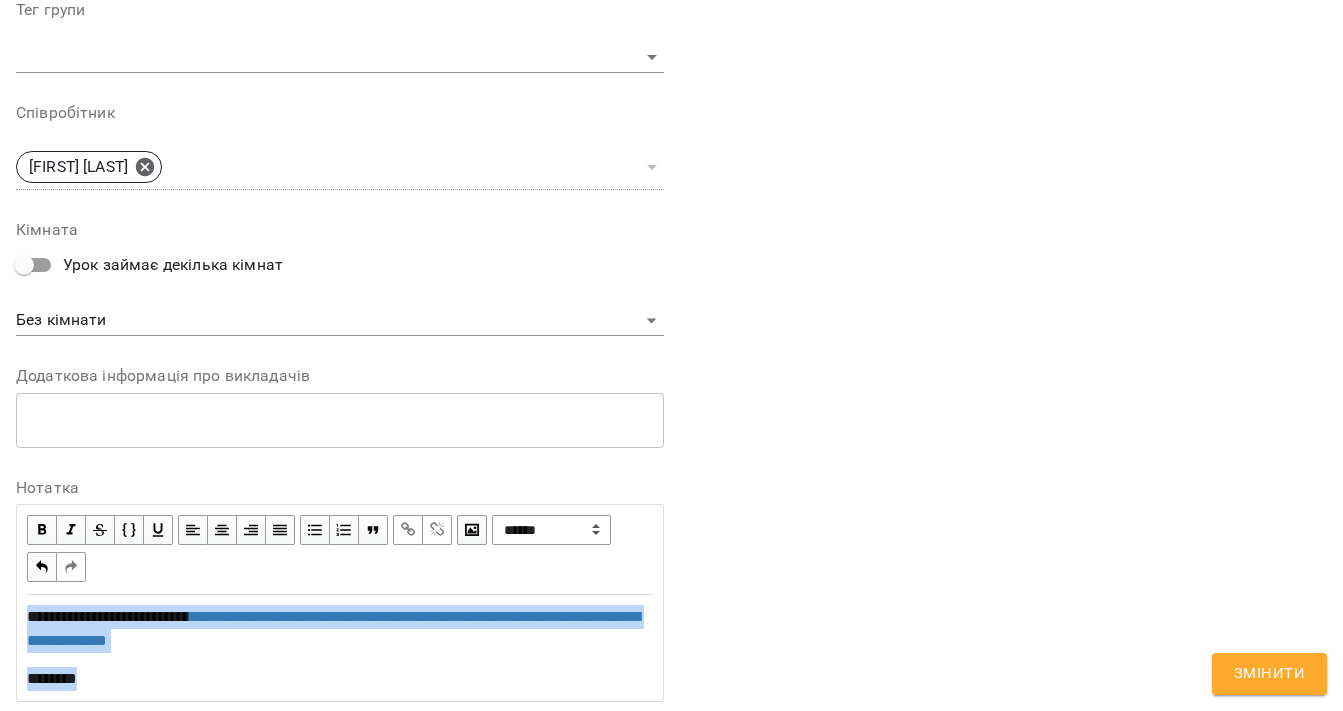 drag, startPoint x: 123, startPoint y: 679, endPoint x: 1, endPoint y: 614, distance: 138.2353 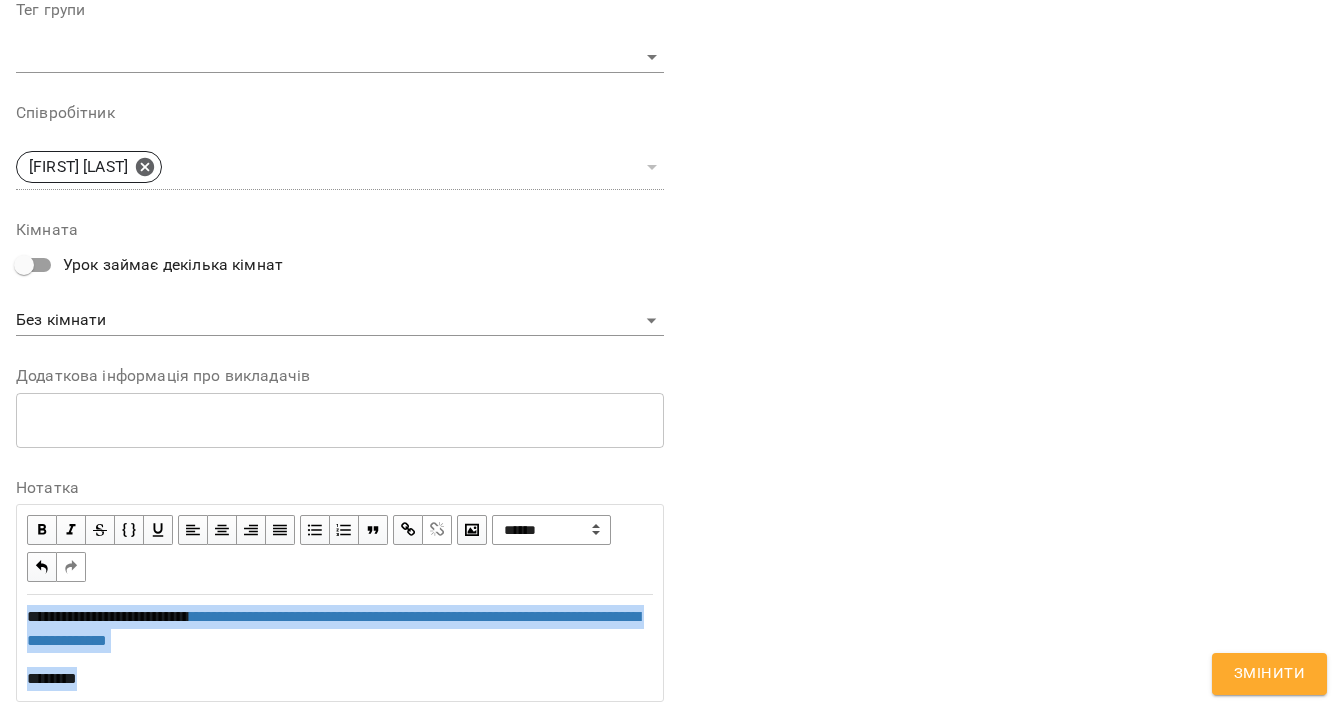 copy on "**********" 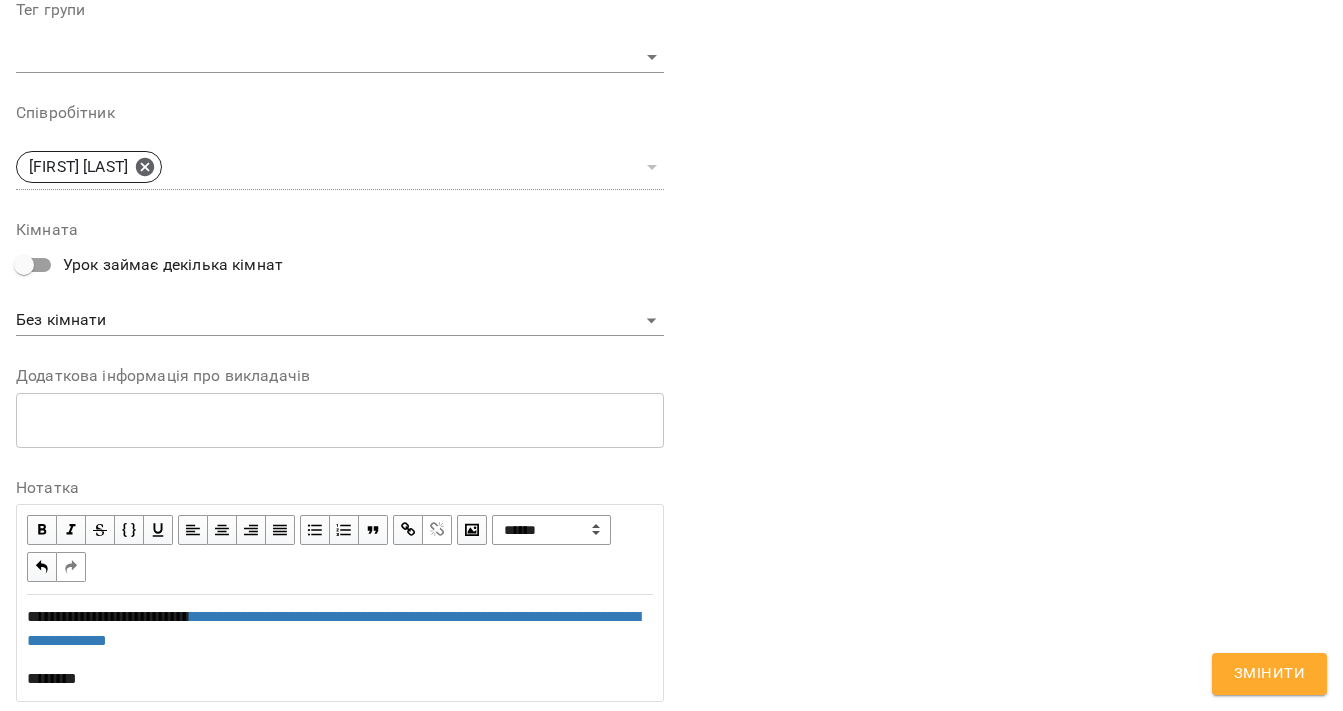 click on "**********" at bounding box center [1004, 61] 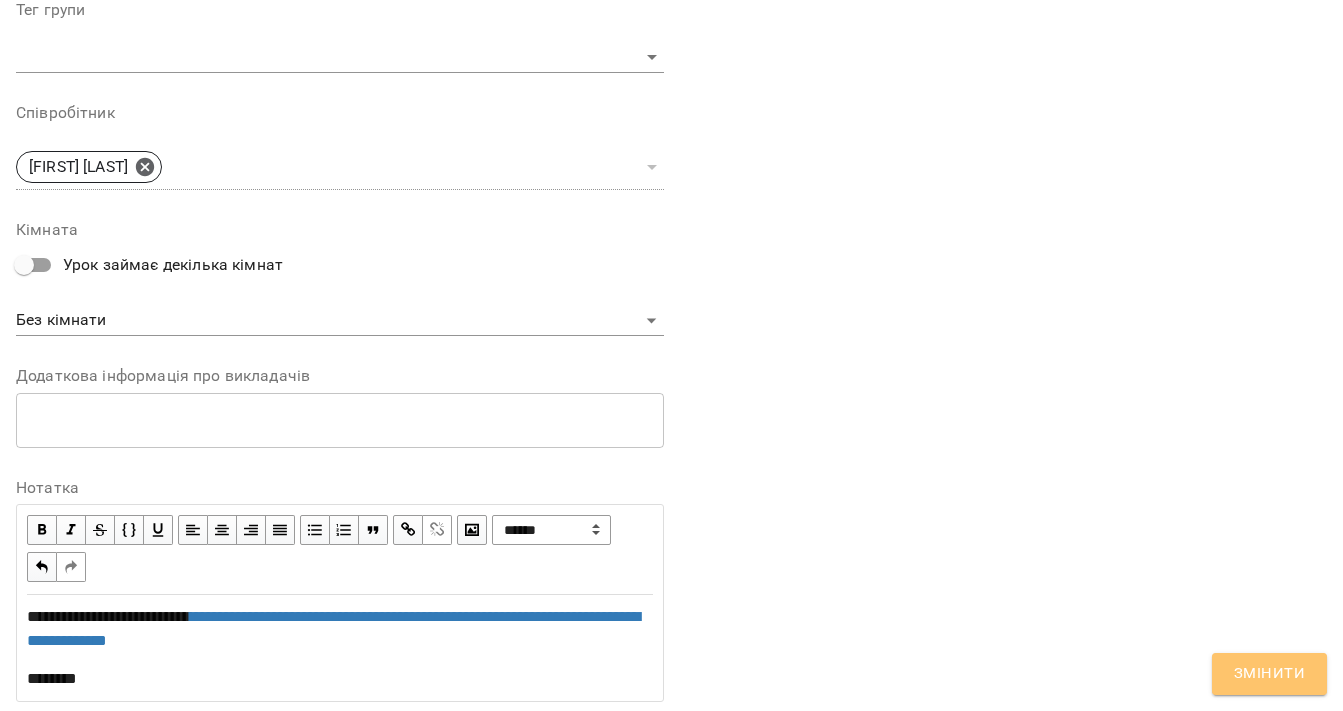 click on "Змінити" at bounding box center (1269, 674) 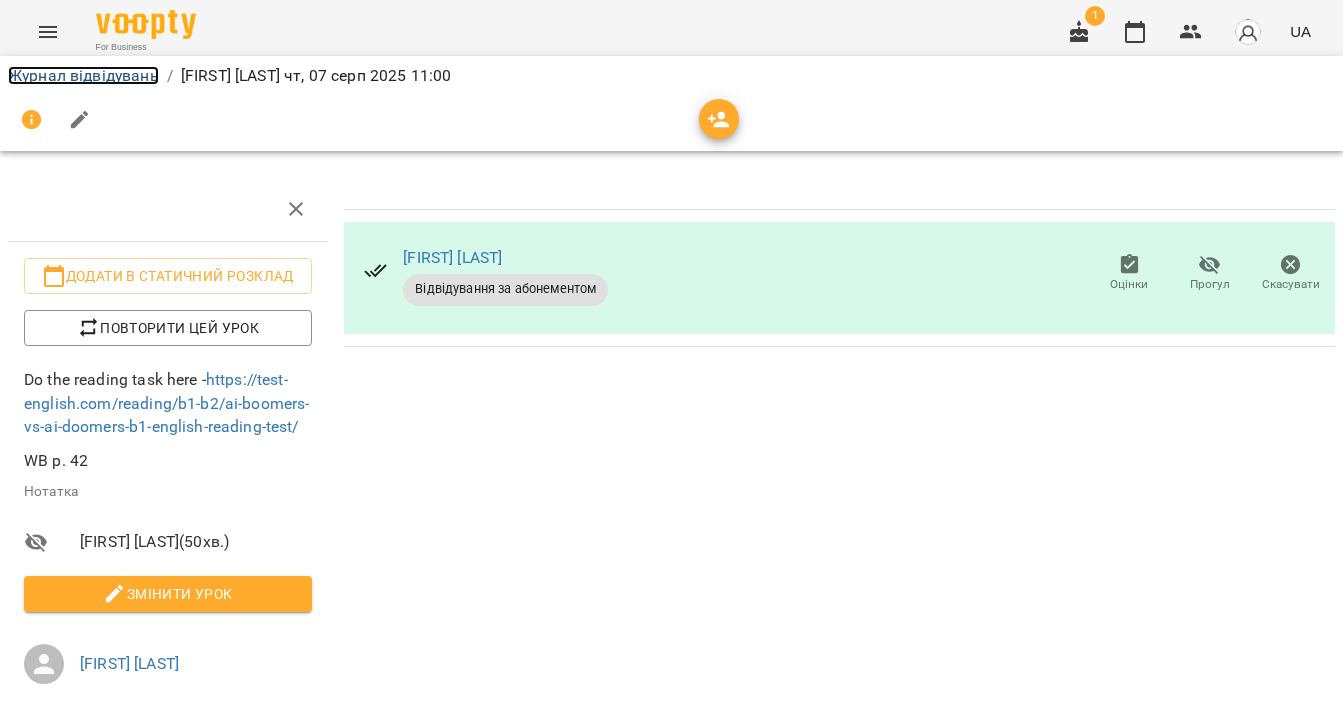click on "Журнал відвідувань" at bounding box center [83, 75] 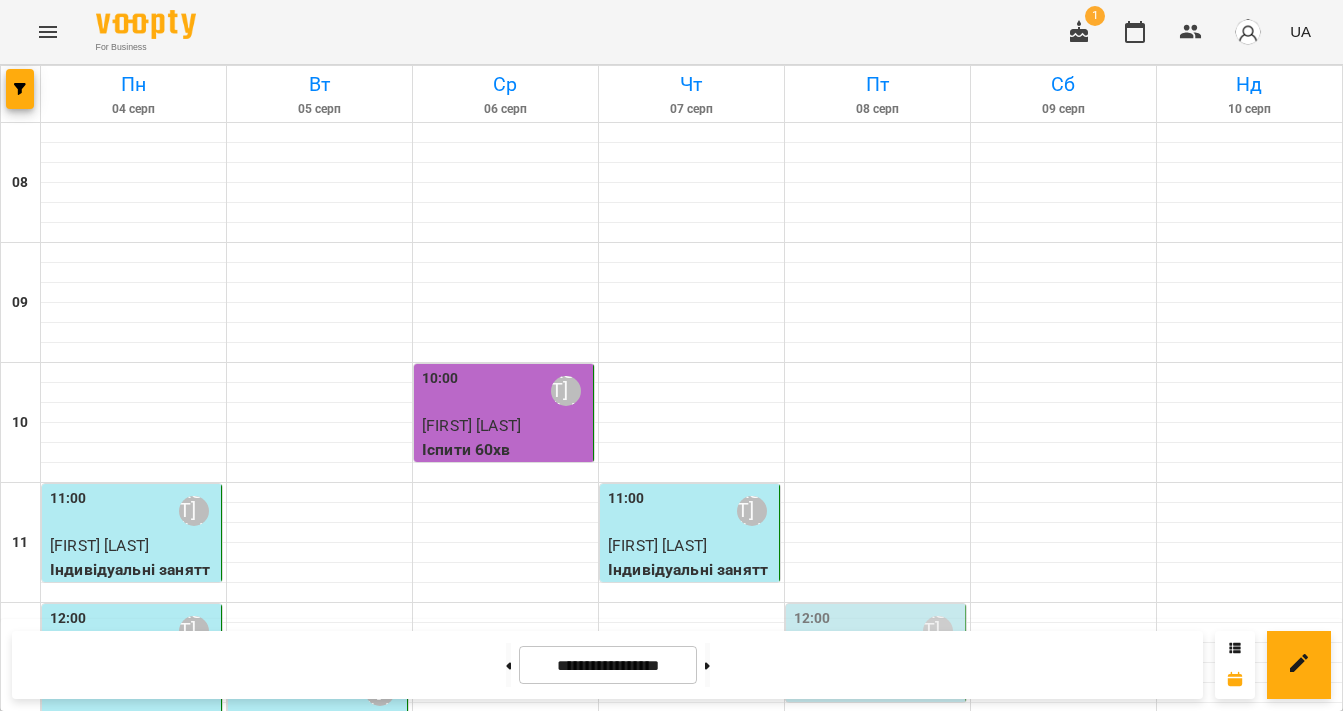 click 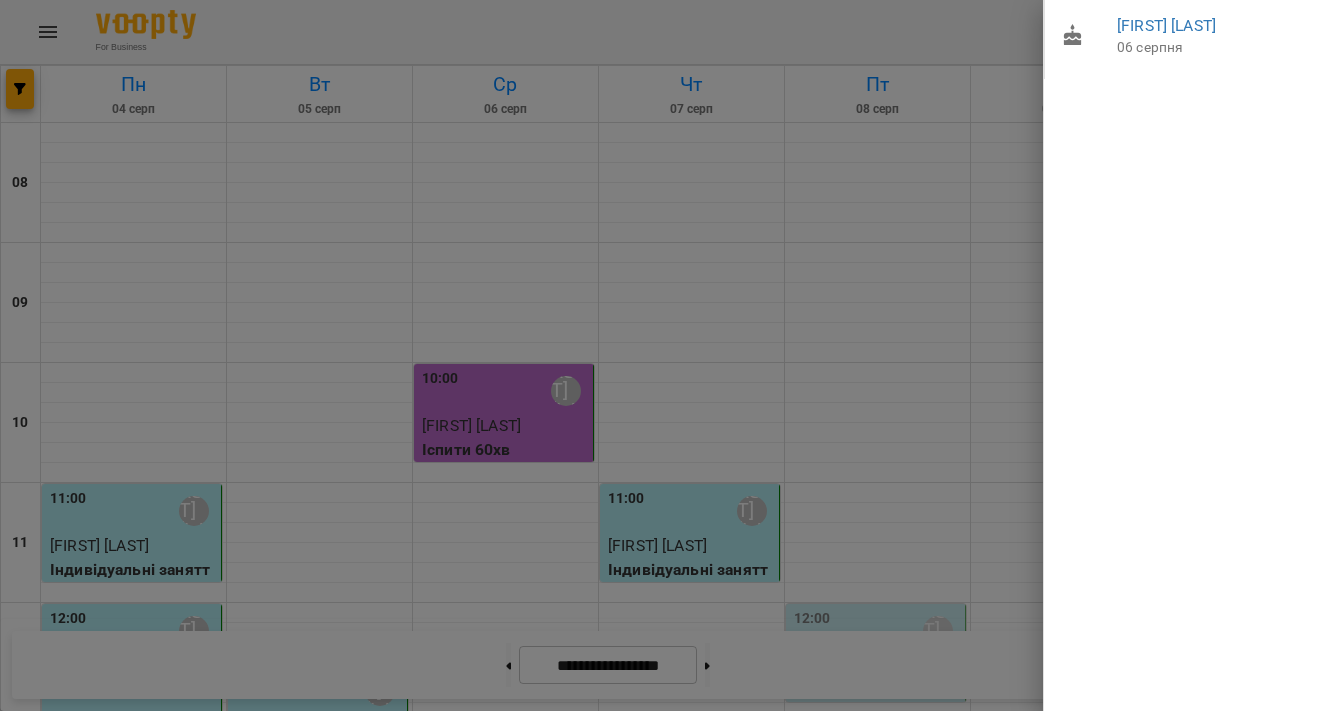 click at bounding box center [671, 355] 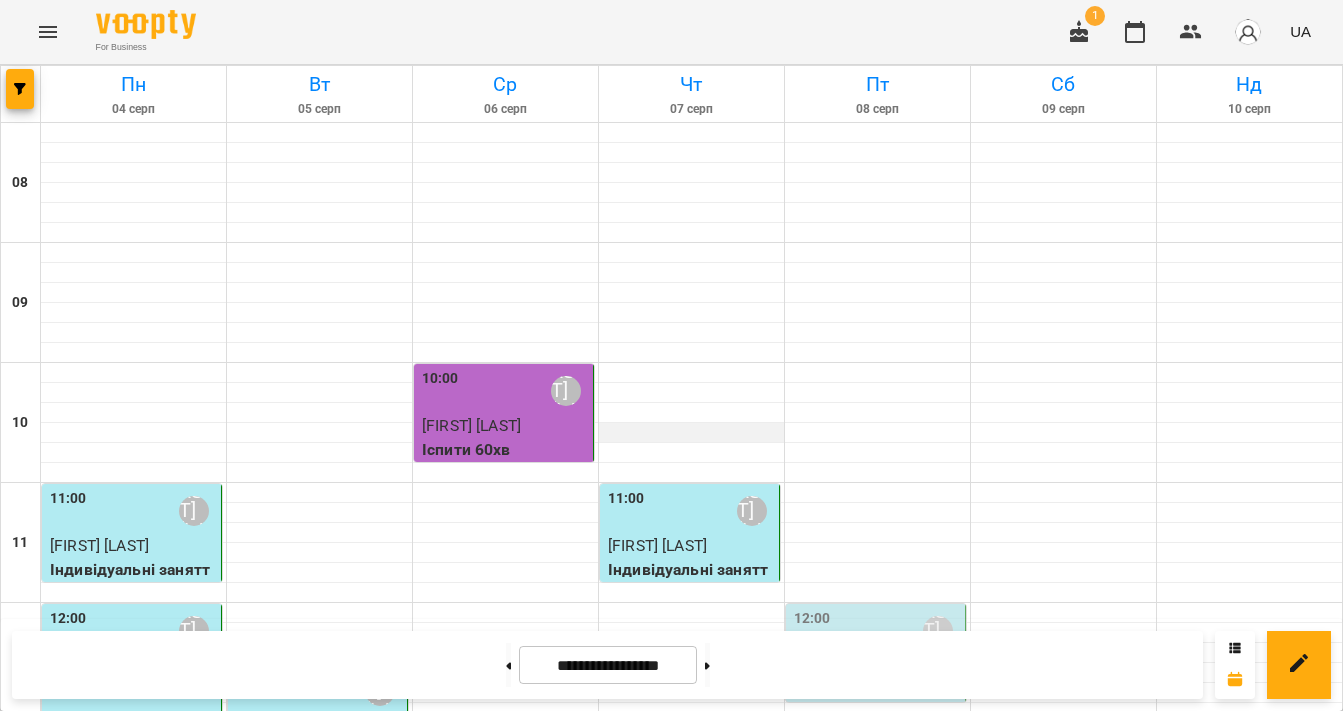 scroll, scrollTop: 367, scrollLeft: 0, axis: vertical 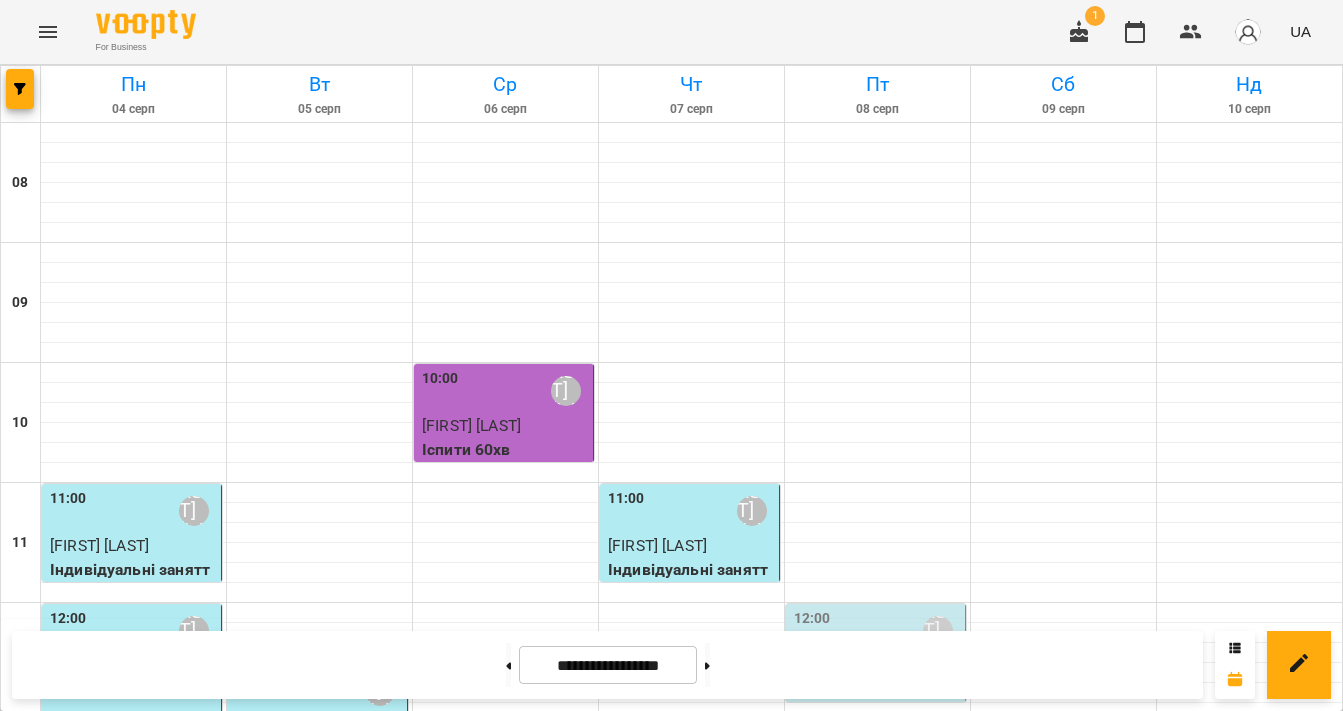 click on "Іспити 60хв" at bounding box center [691, 810] 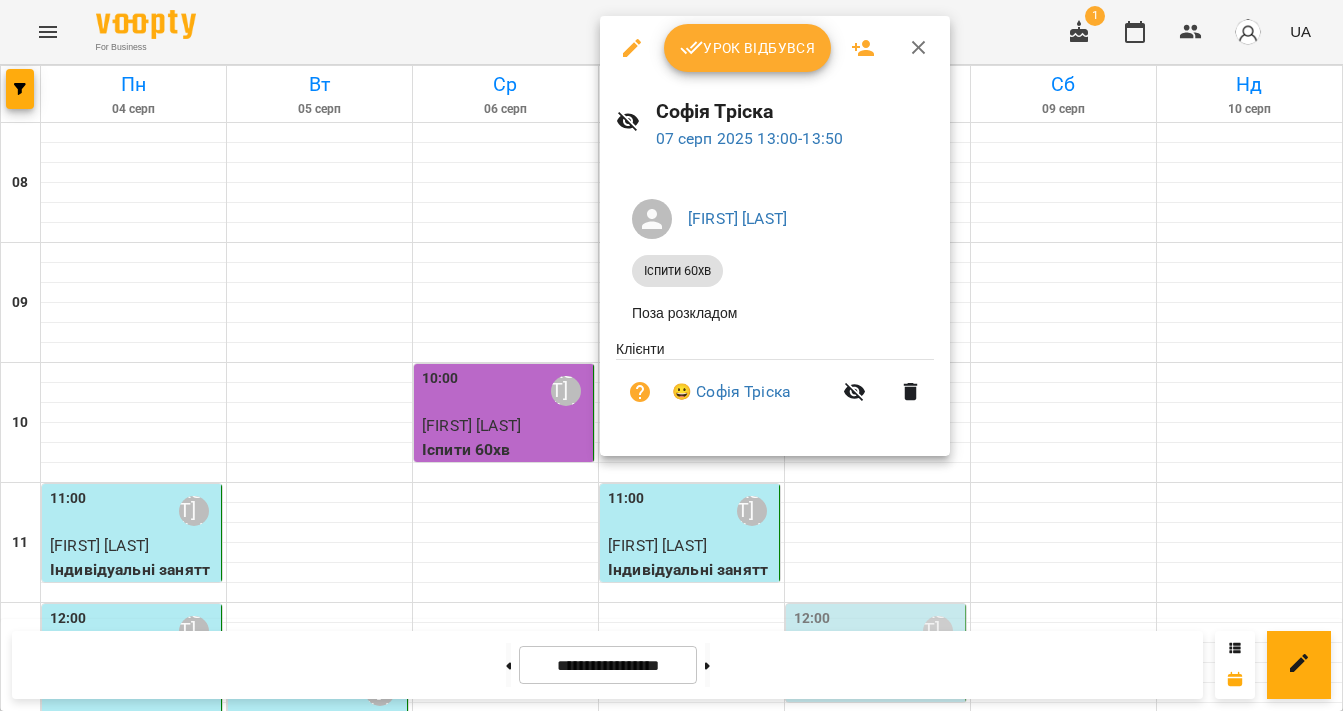 click on "Урок відбувся" at bounding box center [748, 48] 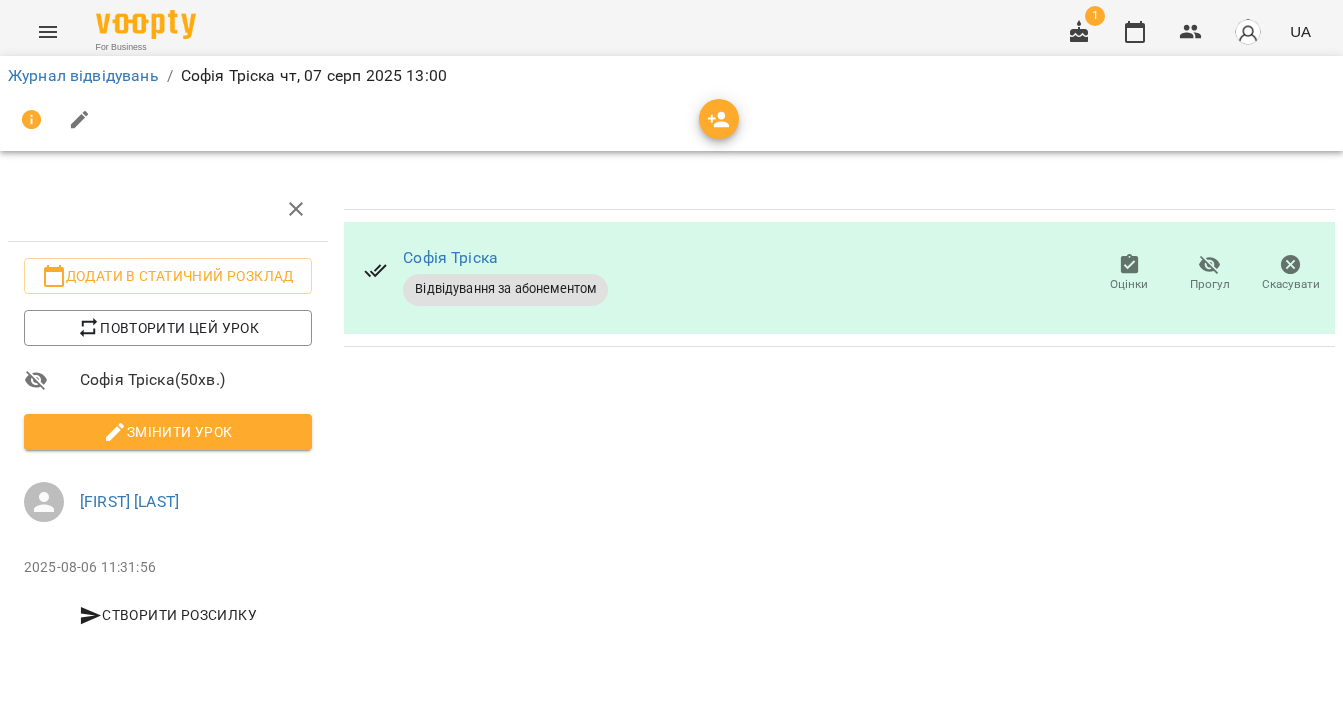 click on "Змінити урок" at bounding box center [168, 432] 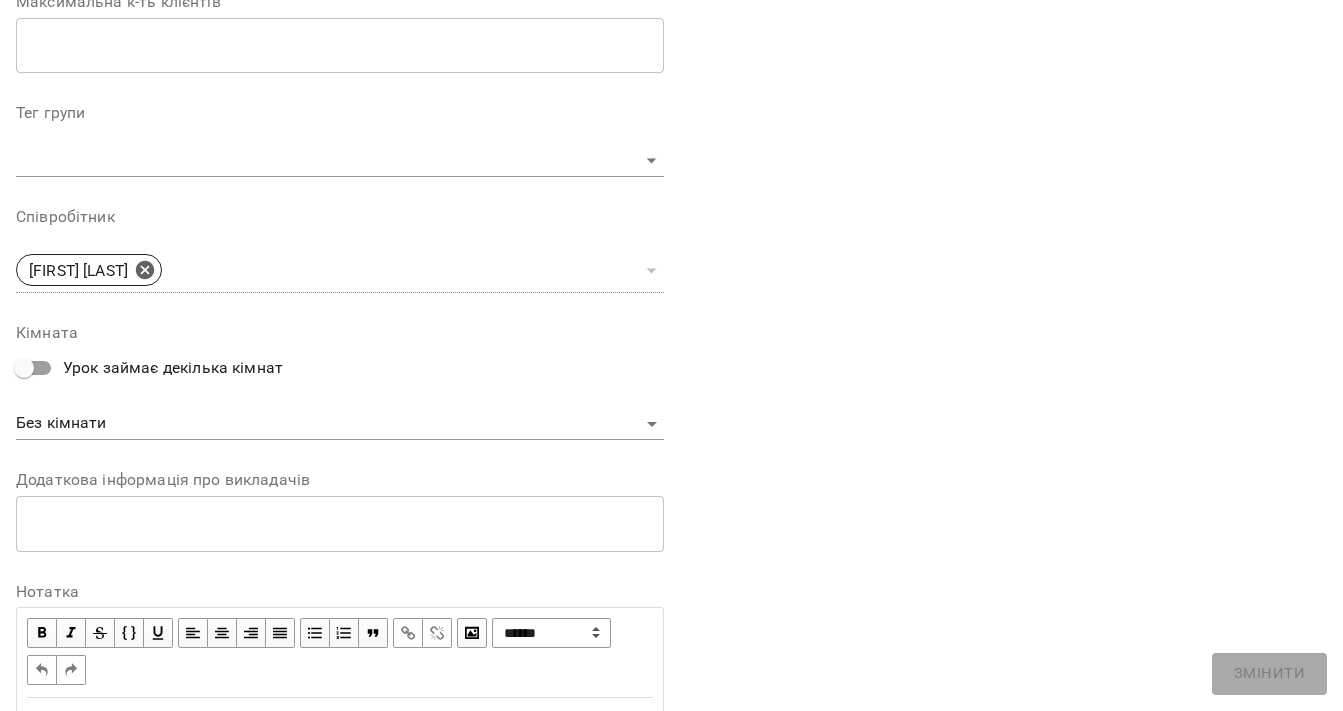 scroll, scrollTop: 675, scrollLeft: 0, axis: vertical 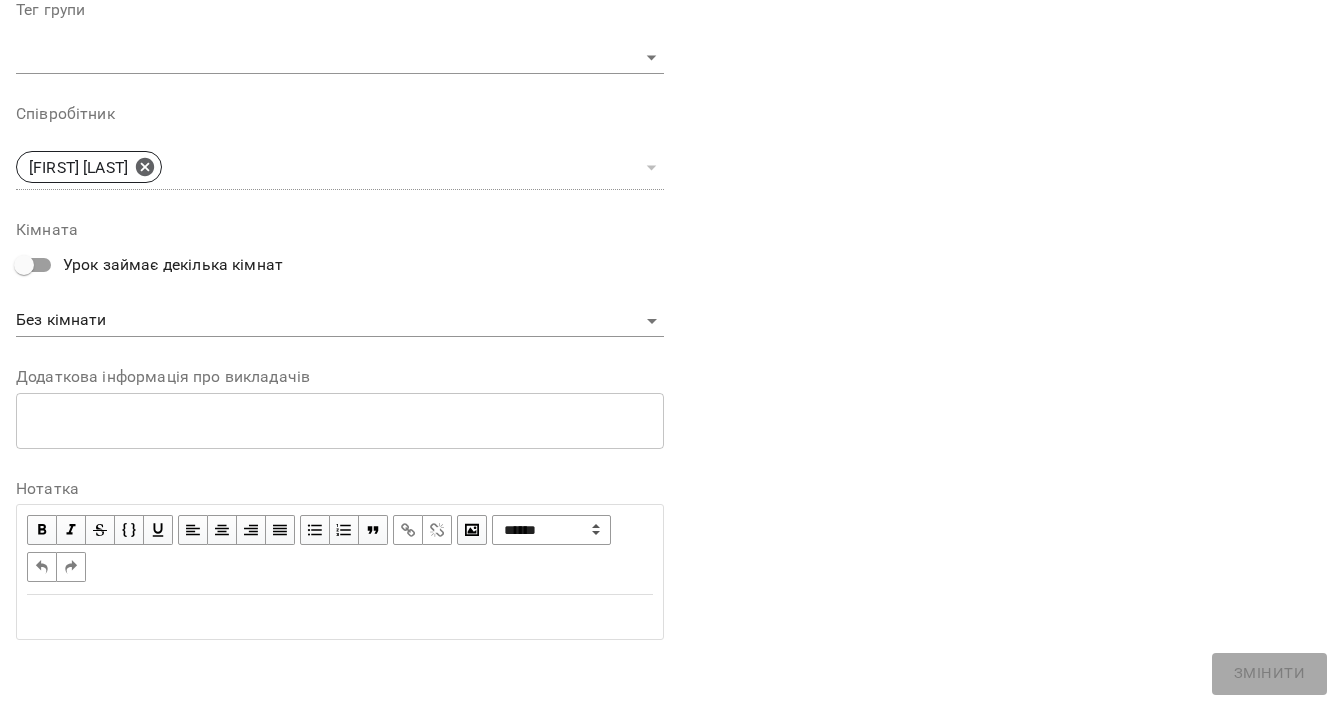 click at bounding box center (340, 617) 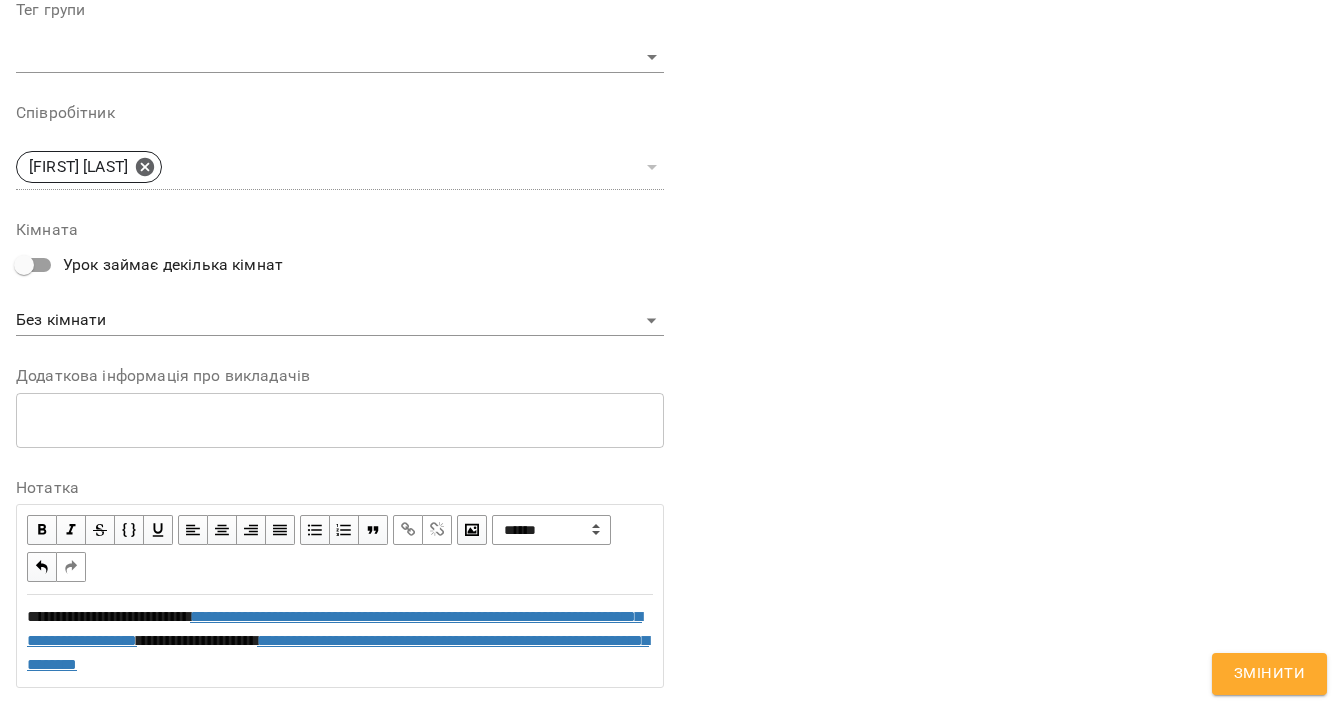 scroll, scrollTop: 831, scrollLeft: 0, axis: vertical 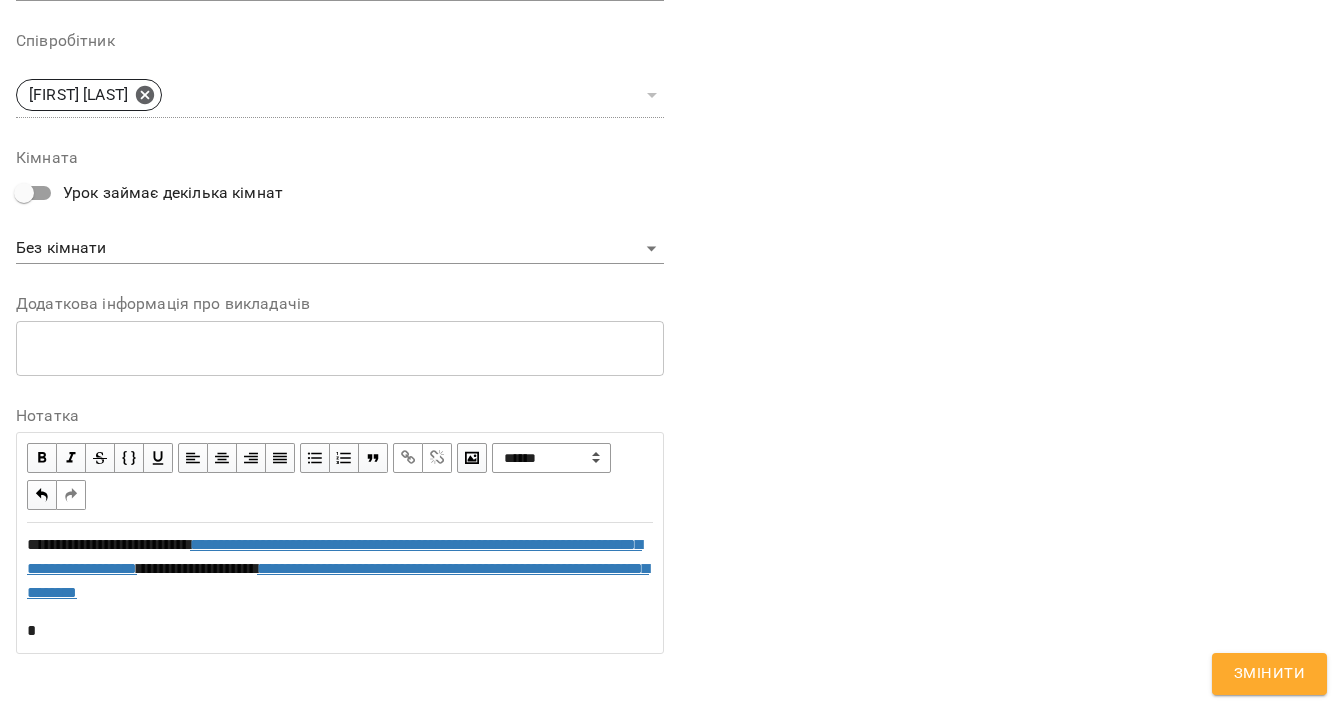 type 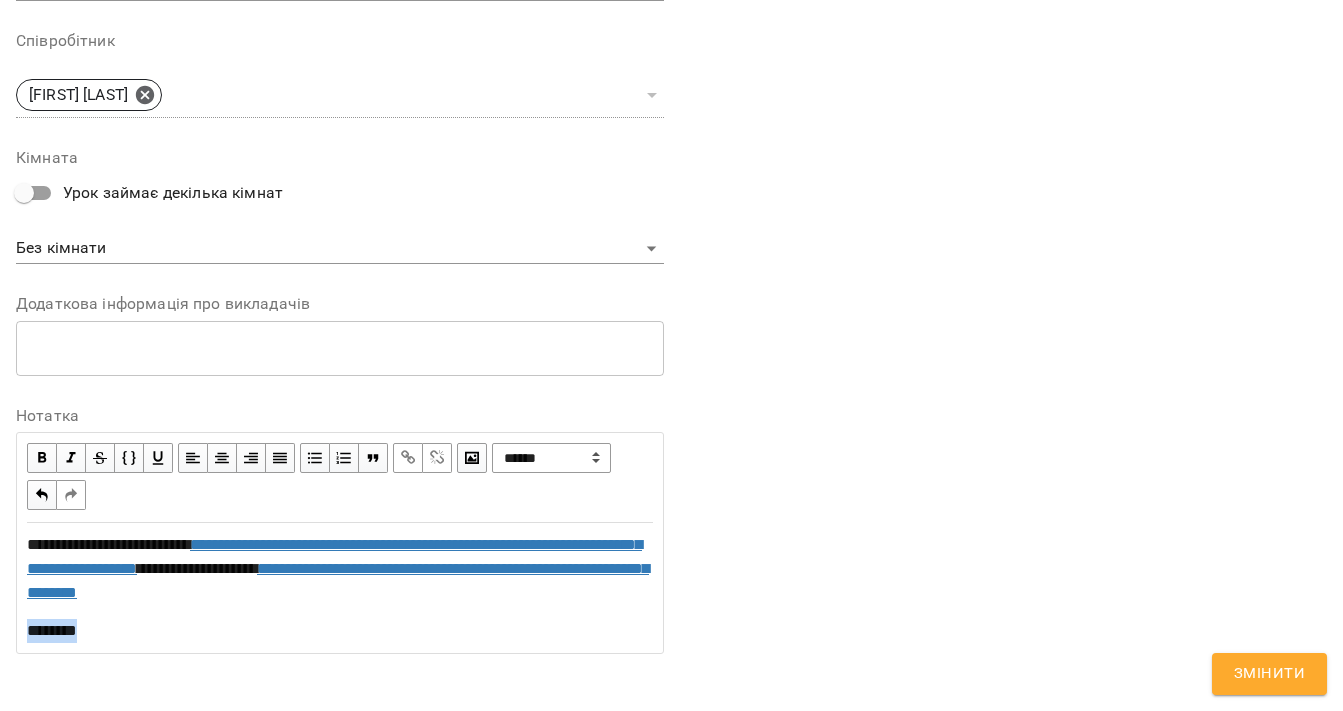 drag, startPoint x: 101, startPoint y: 658, endPoint x: -38, endPoint y: 654, distance: 139.05754 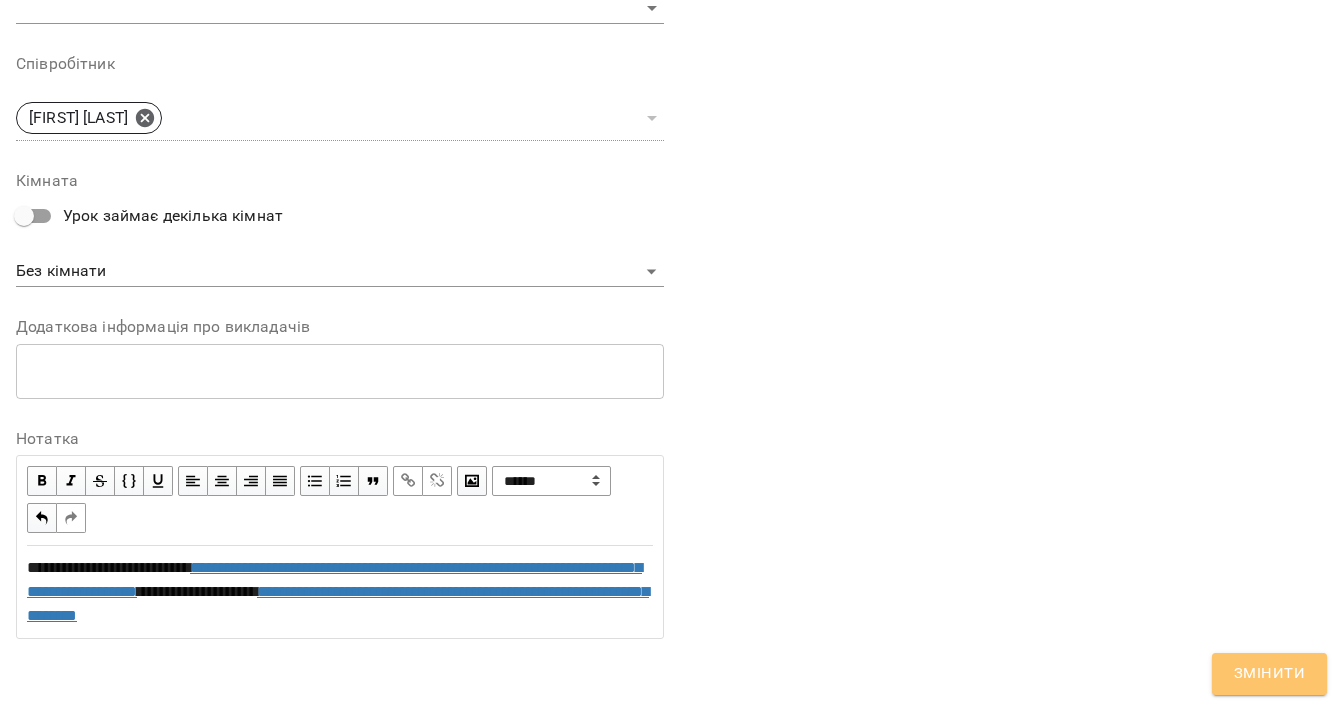 click on "Змінити" at bounding box center [1269, 674] 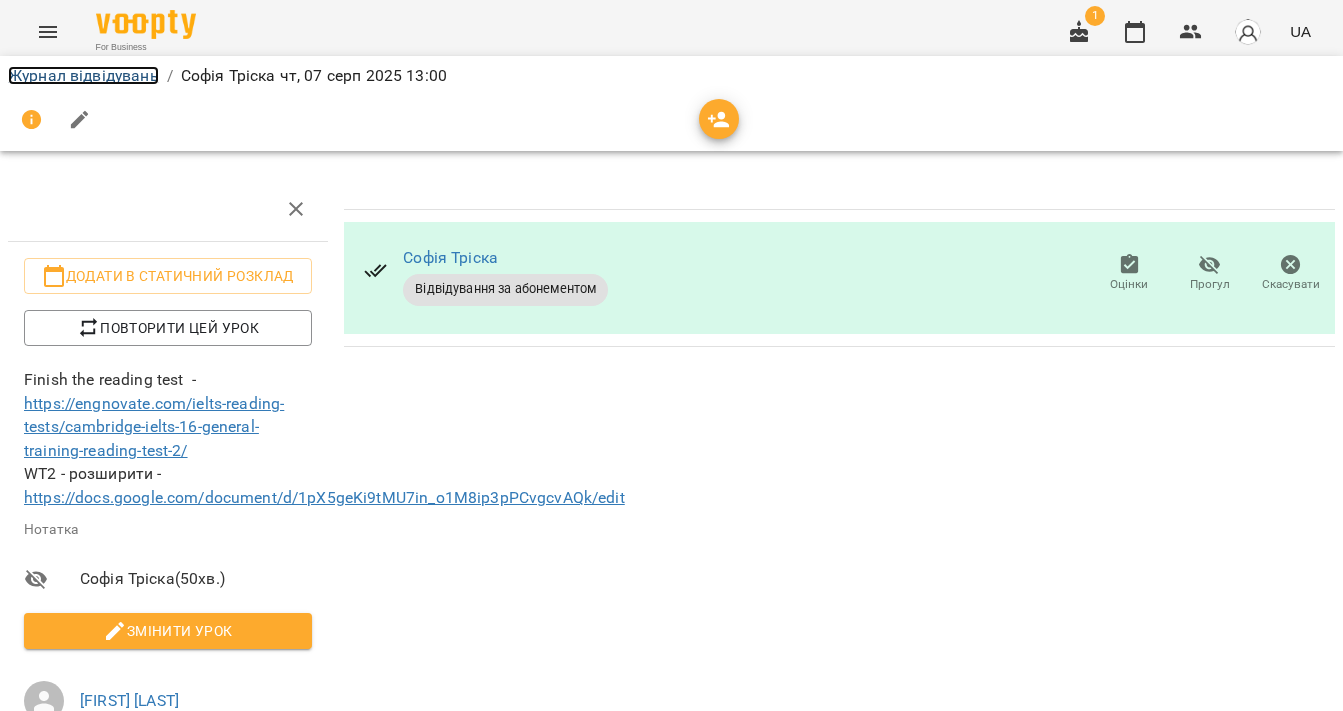 click on "Журнал відвідувань" at bounding box center (83, 75) 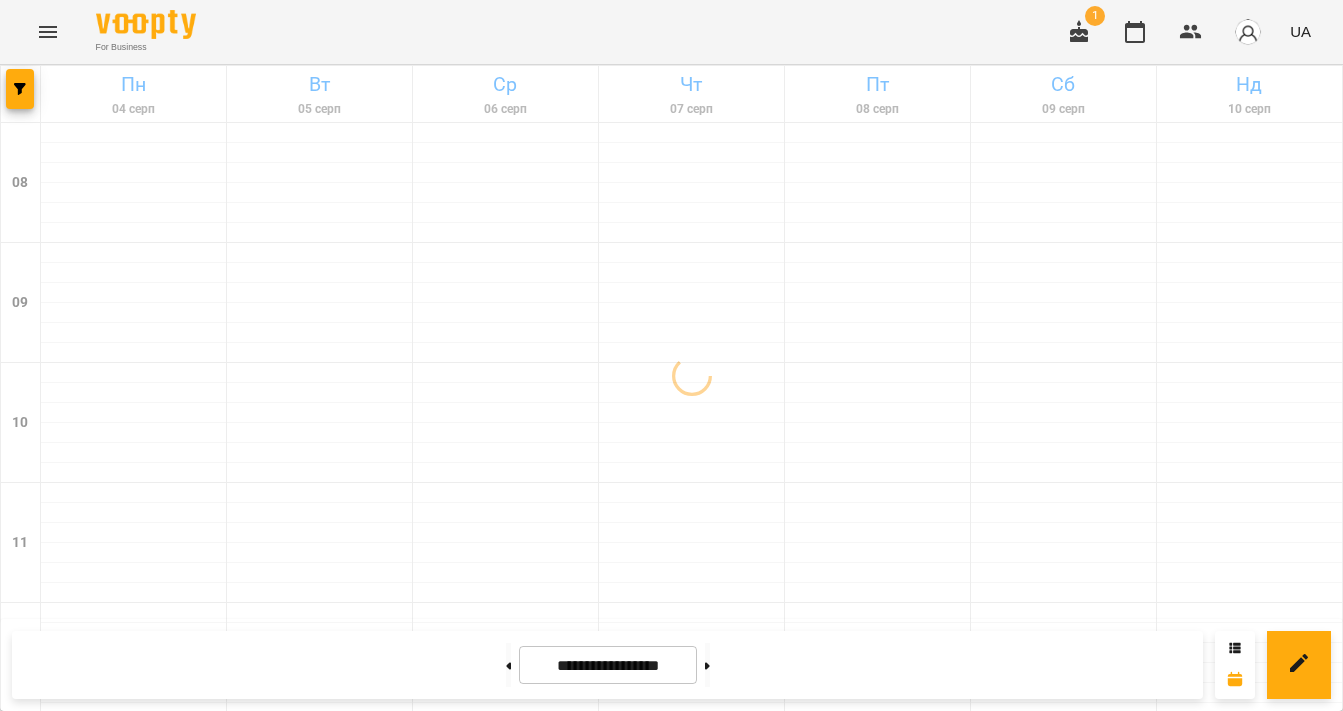 click on "For Business 1 UA" at bounding box center [671, 32] 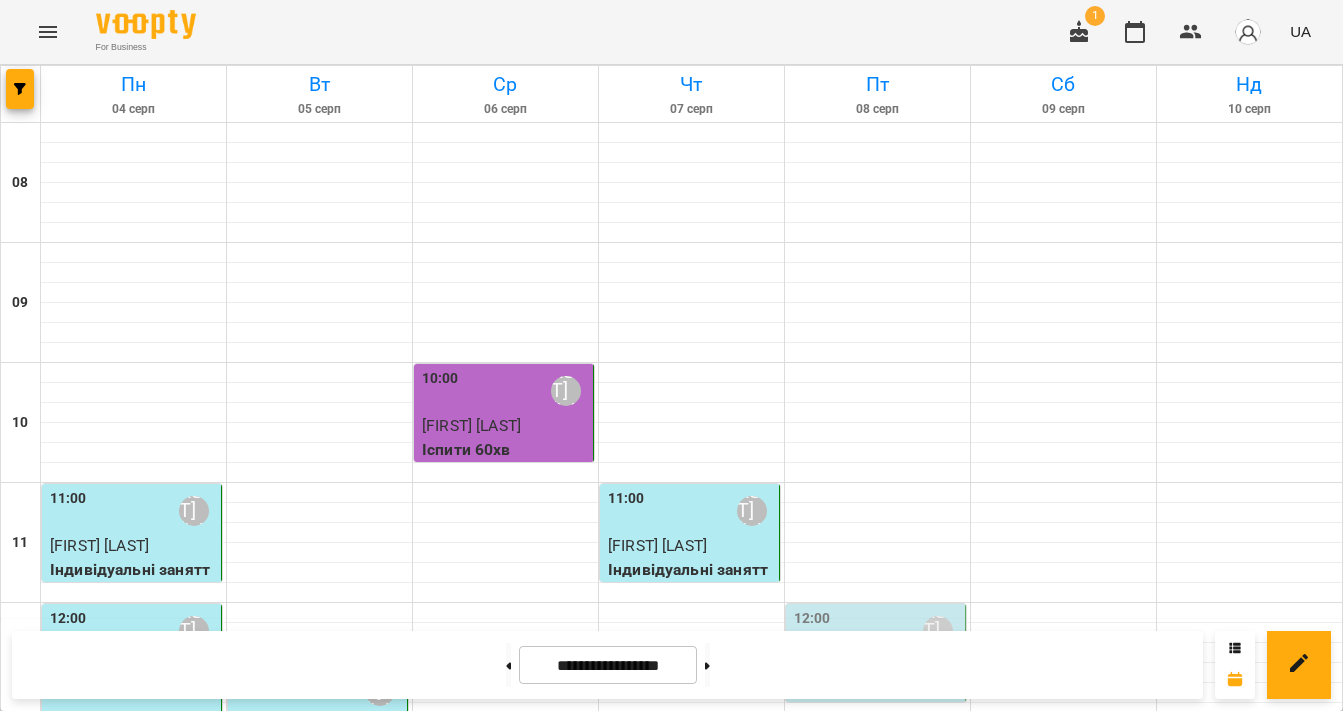 click 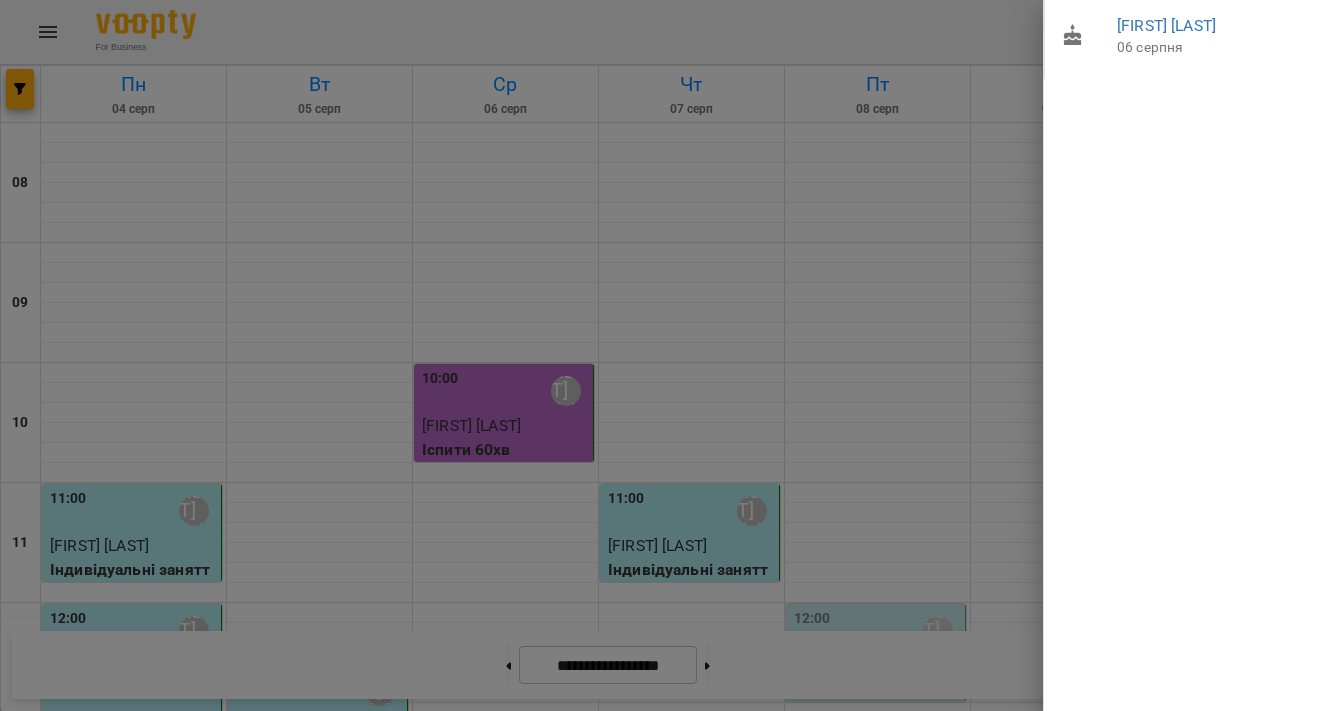 click at bounding box center (671, 355) 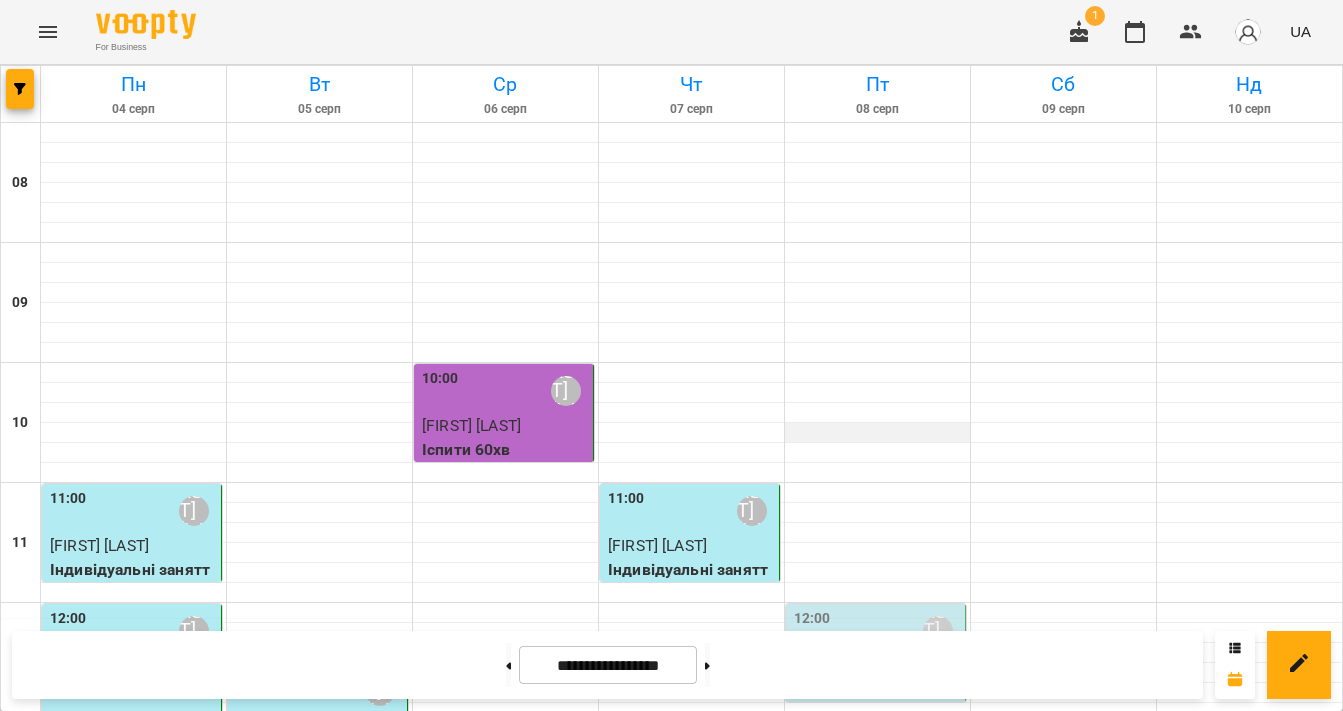 scroll, scrollTop: 0, scrollLeft: 0, axis: both 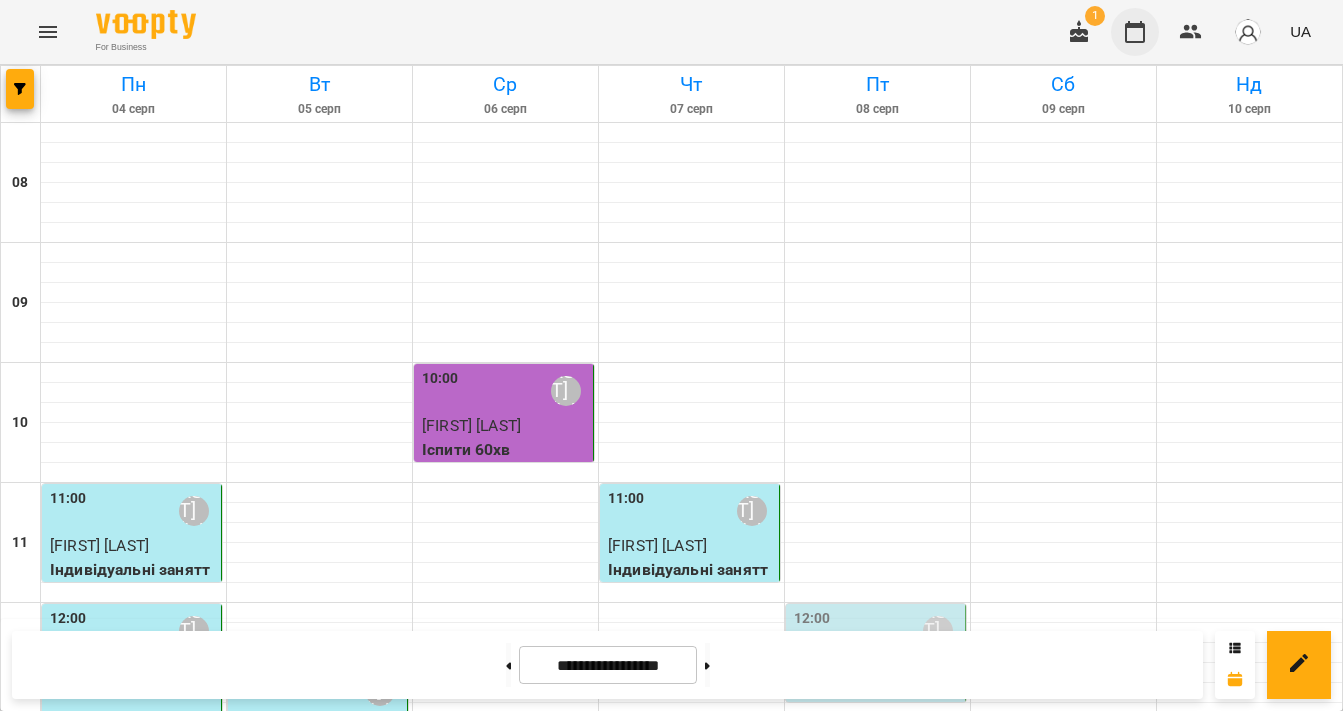 click 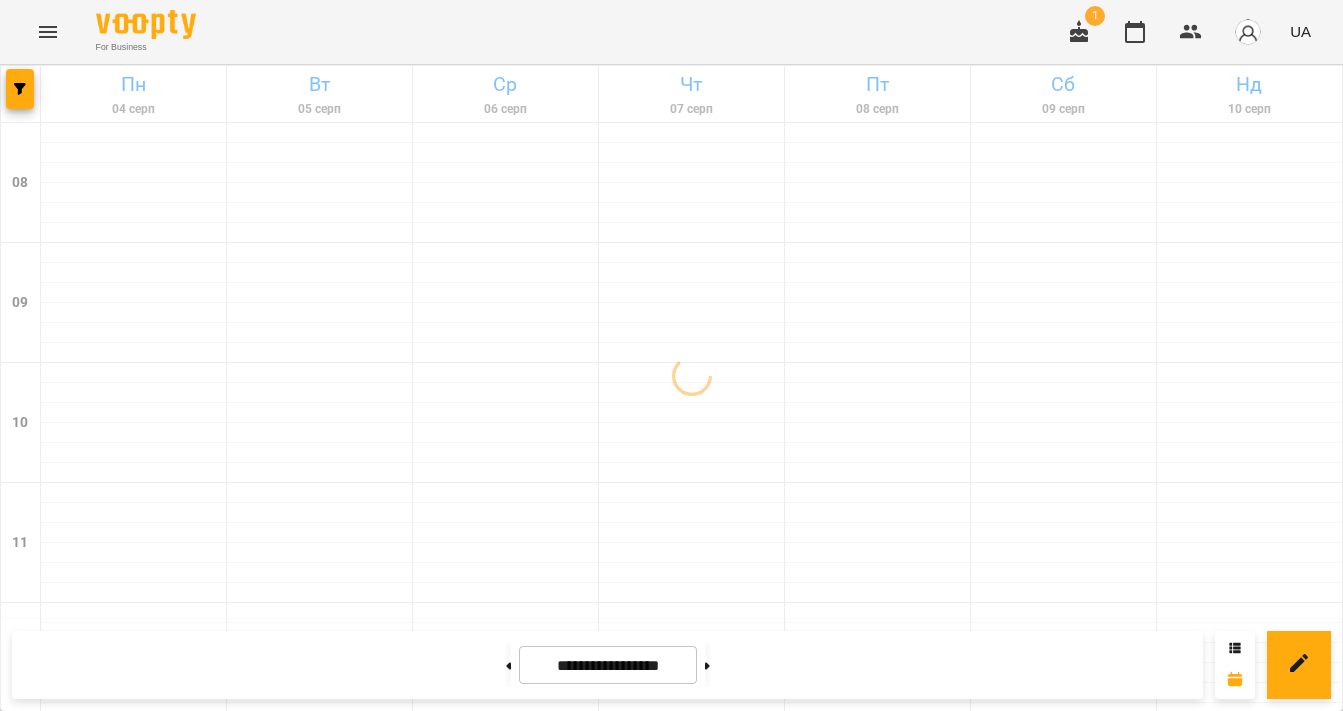 click at bounding box center [1248, 32] 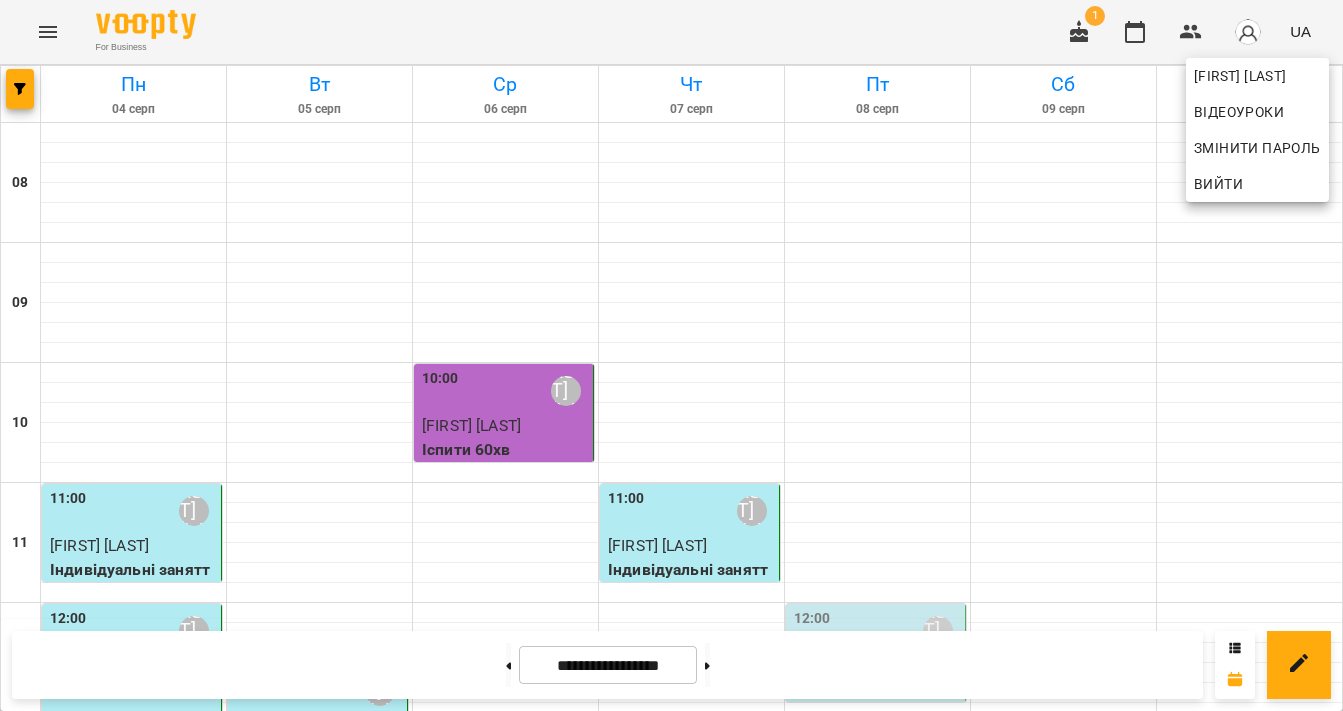 click at bounding box center (671, 355) 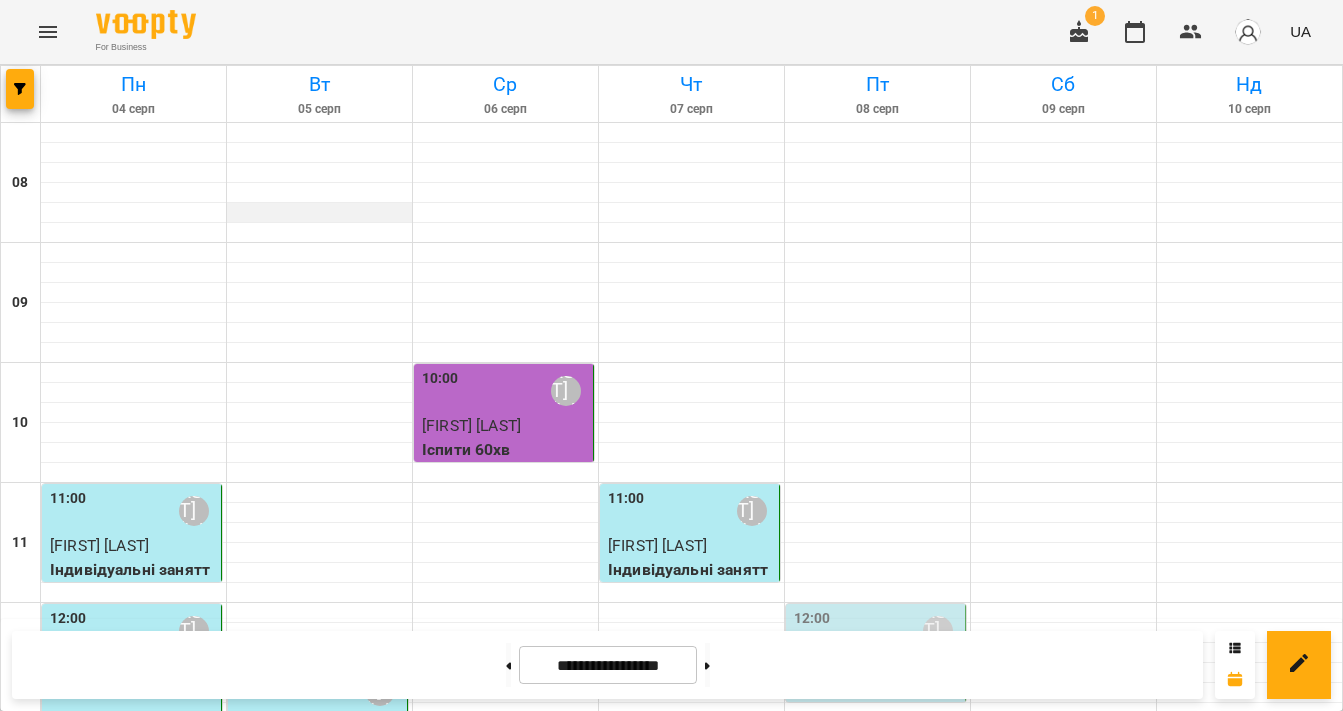 click at bounding box center (319, 213) 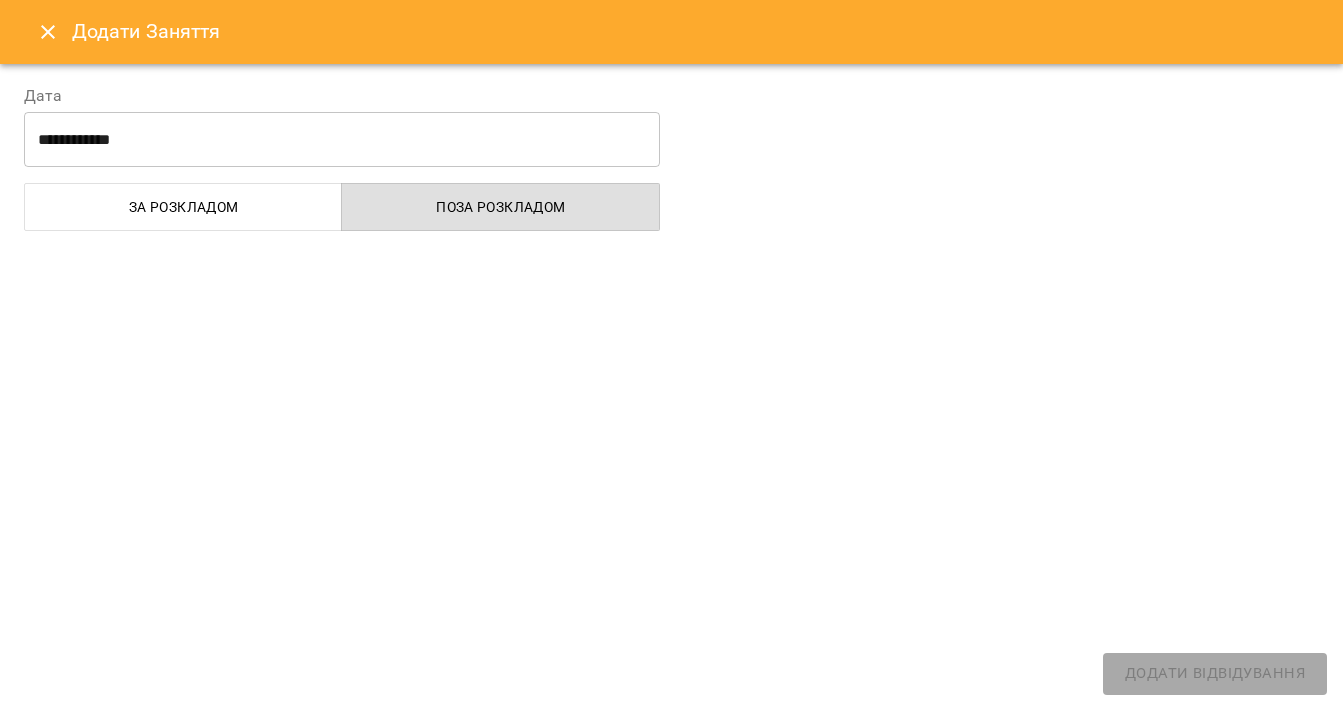 select on "**********" 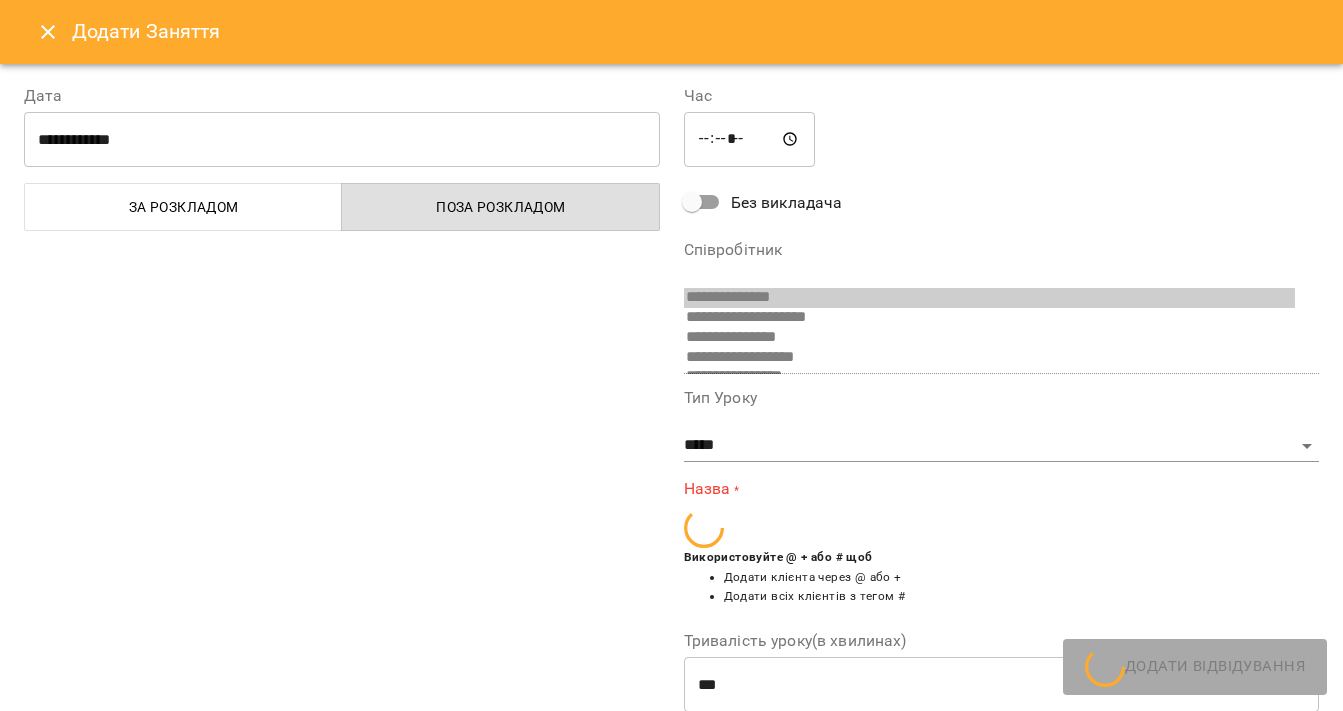 scroll, scrollTop: 191, scrollLeft: 0, axis: vertical 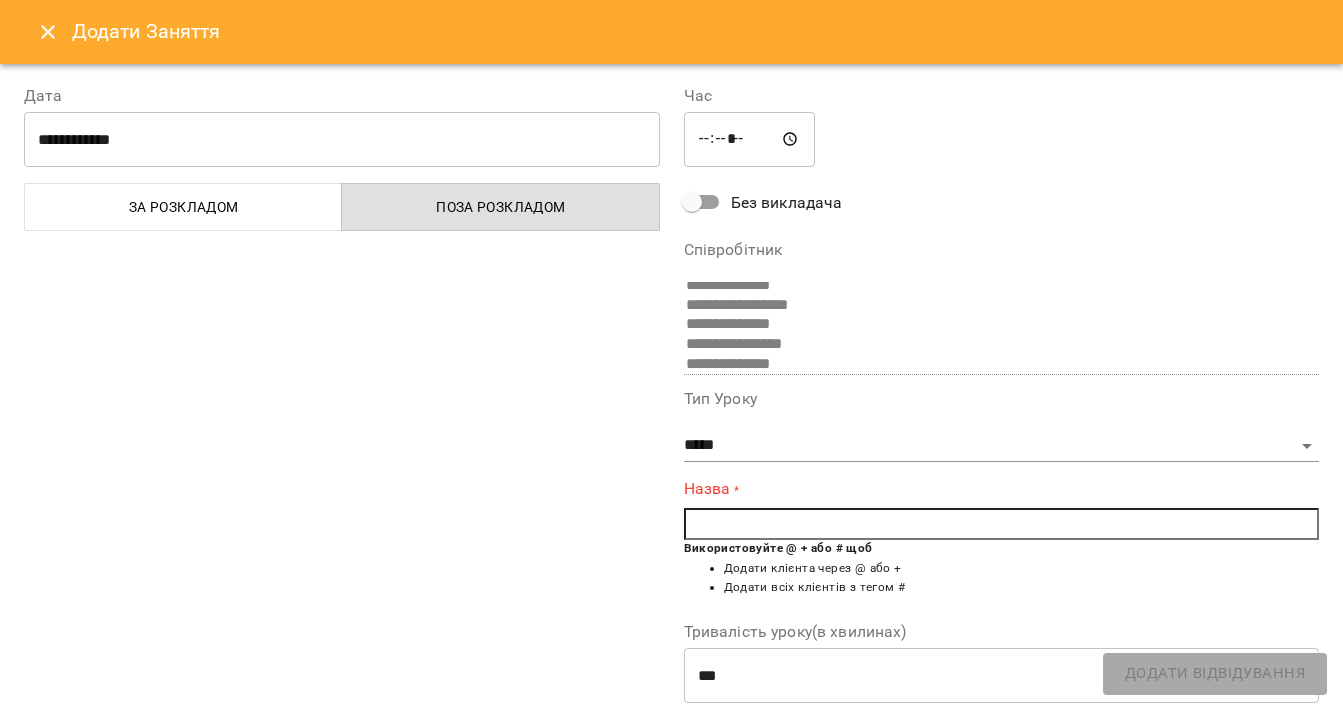click at bounding box center (48, 32) 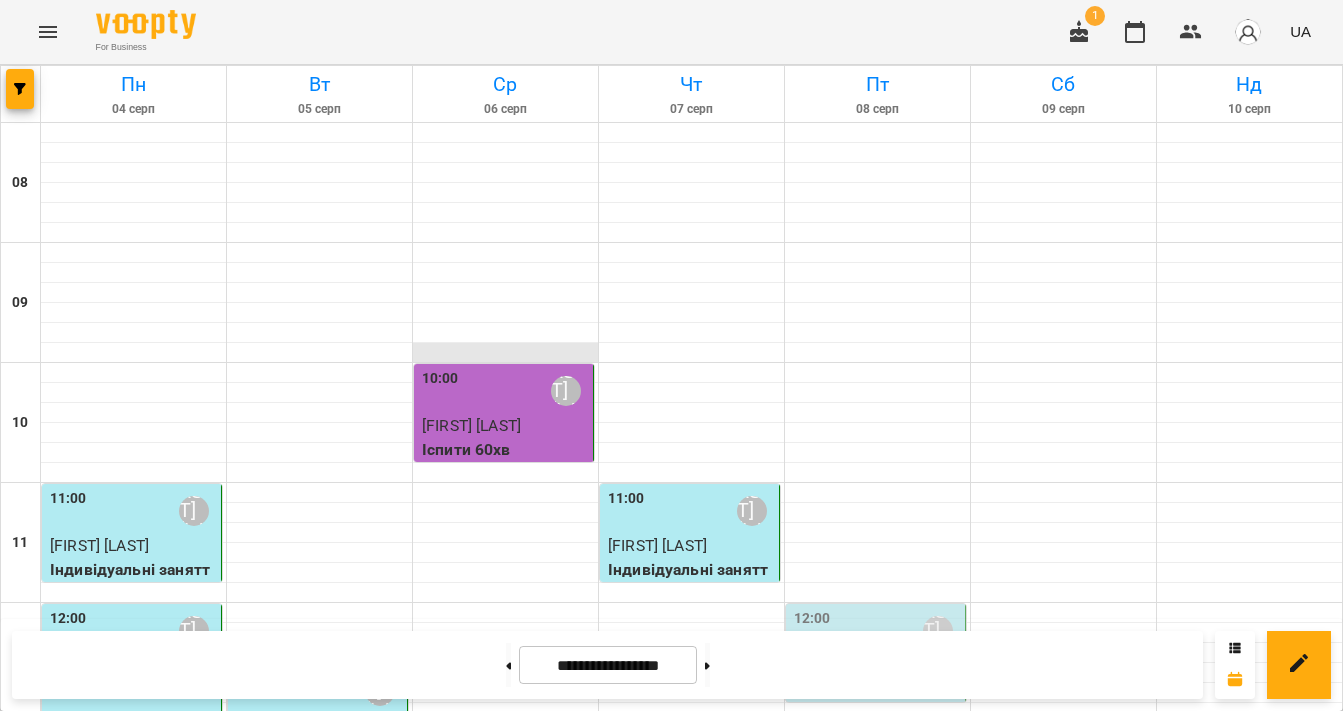 scroll, scrollTop: 373, scrollLeft: 0, axis: vertical 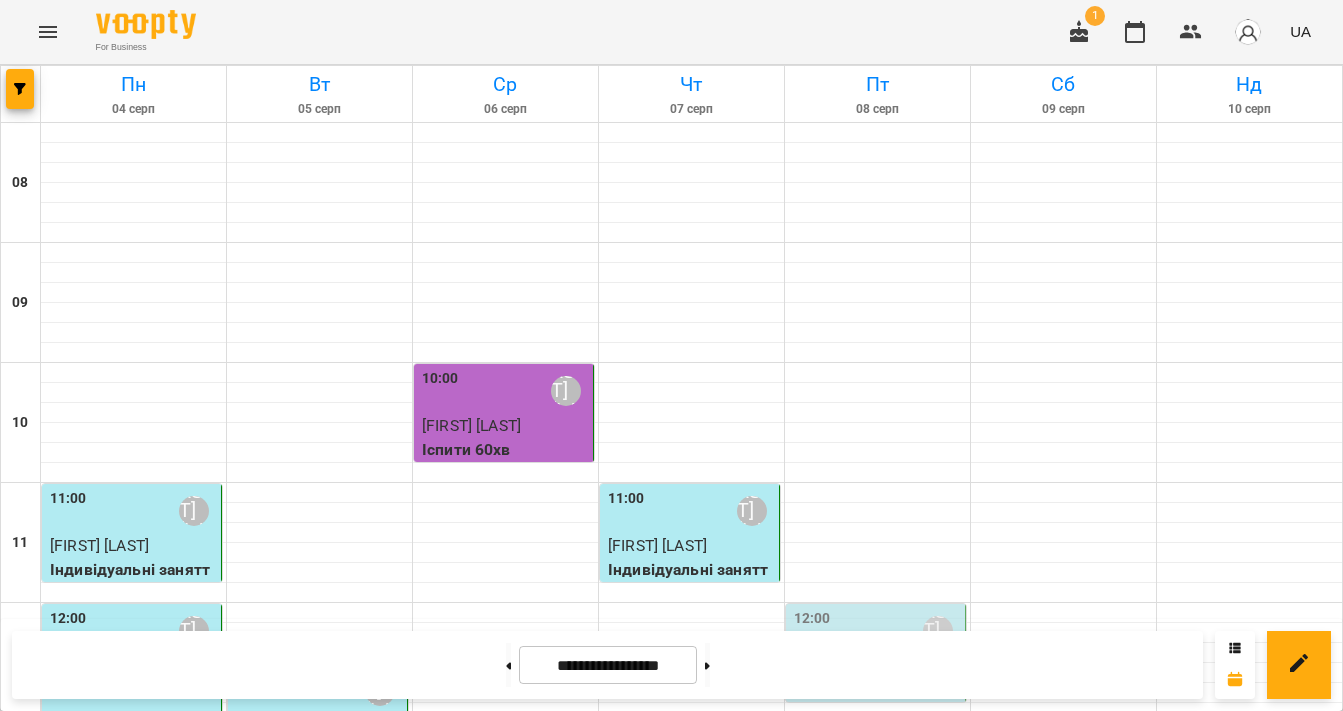 click on "Софія Тріска" at bounding box center [655, 785] 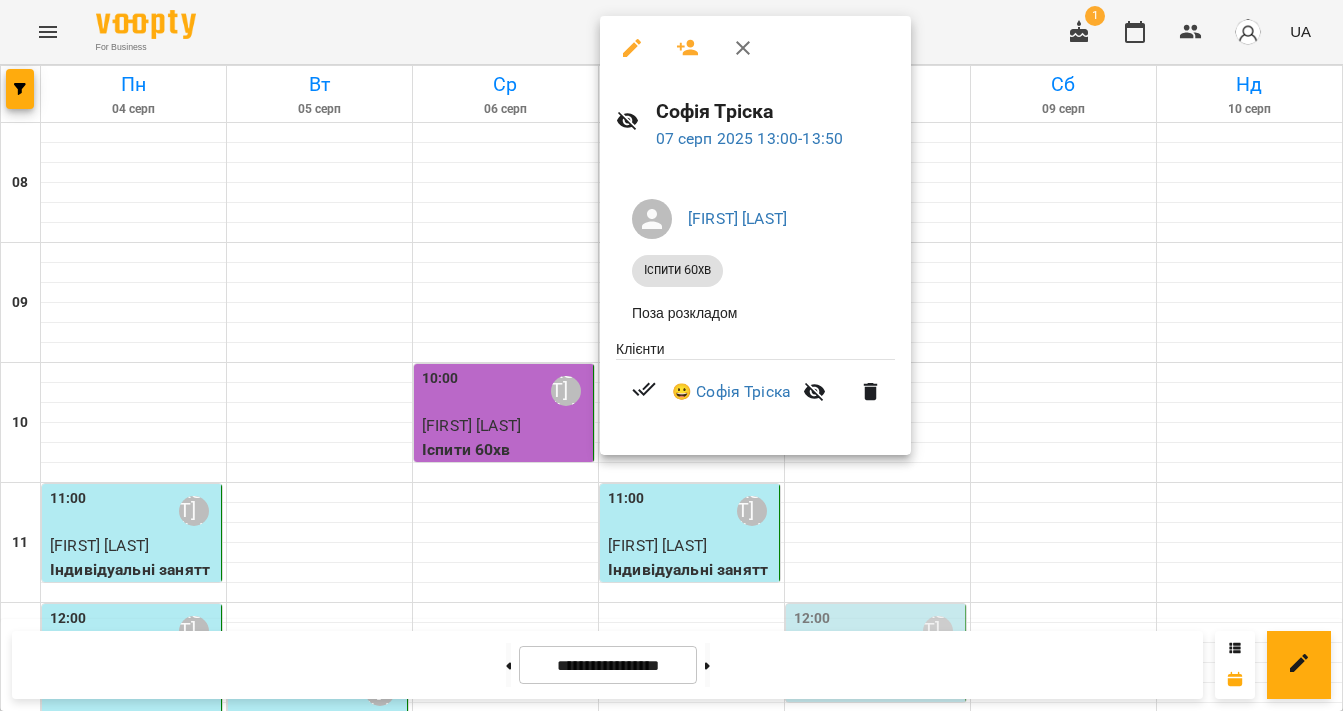 click 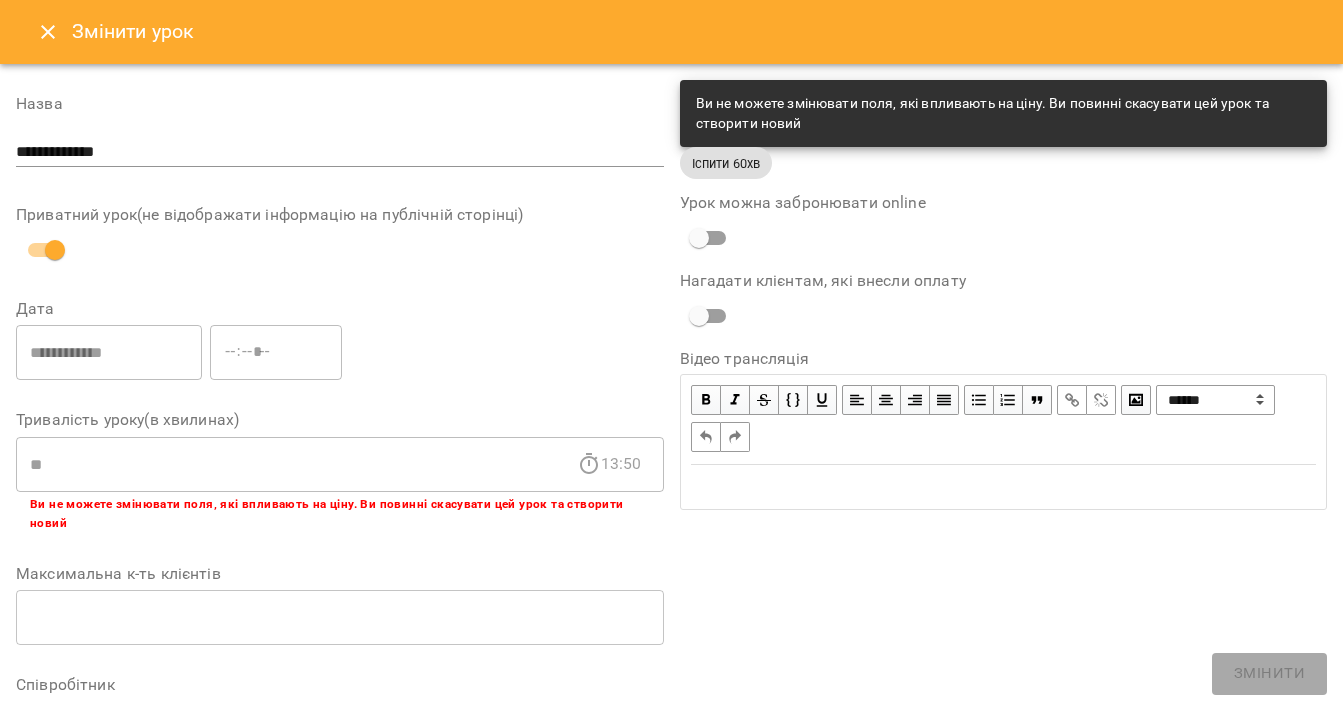 scroll, scrollTop: 747, scrollLeft: 0, axis: vertical 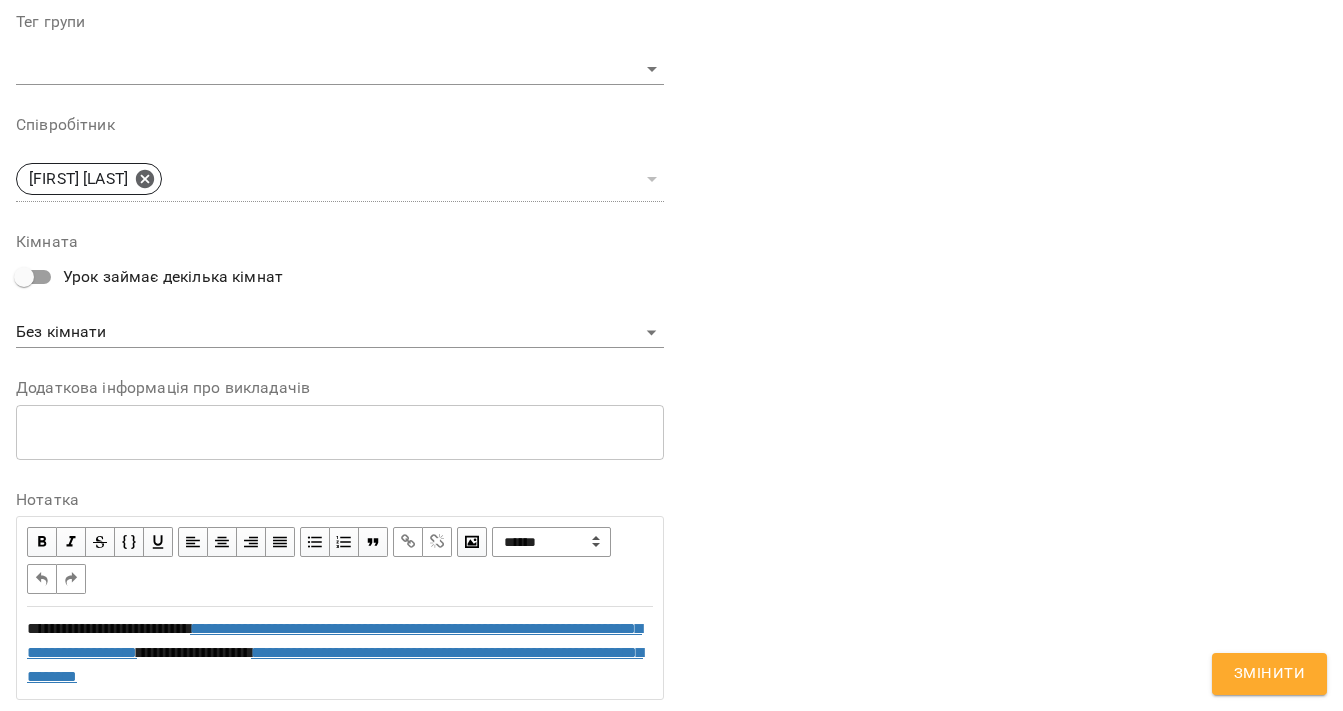 click on "**********" at bounding box center [340, 653] 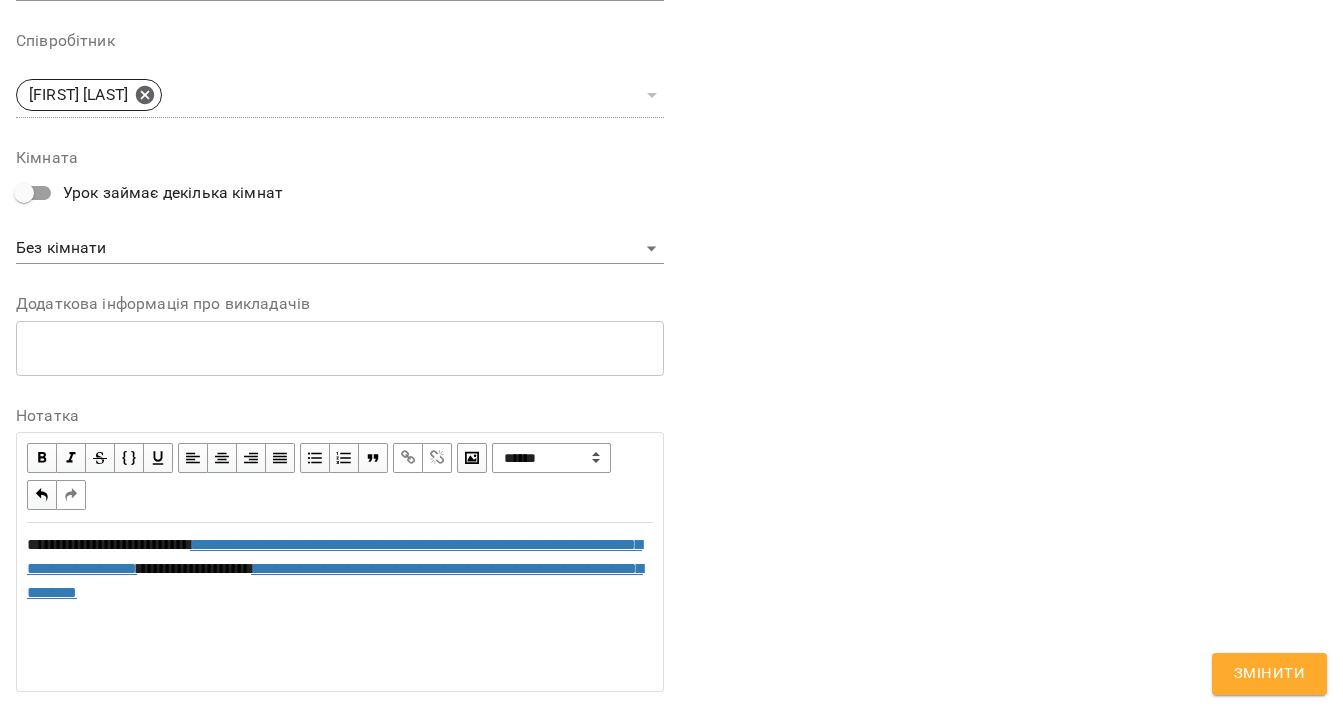 scroll, scrollTop: 907, scrollLeft: 0, axis: vertical 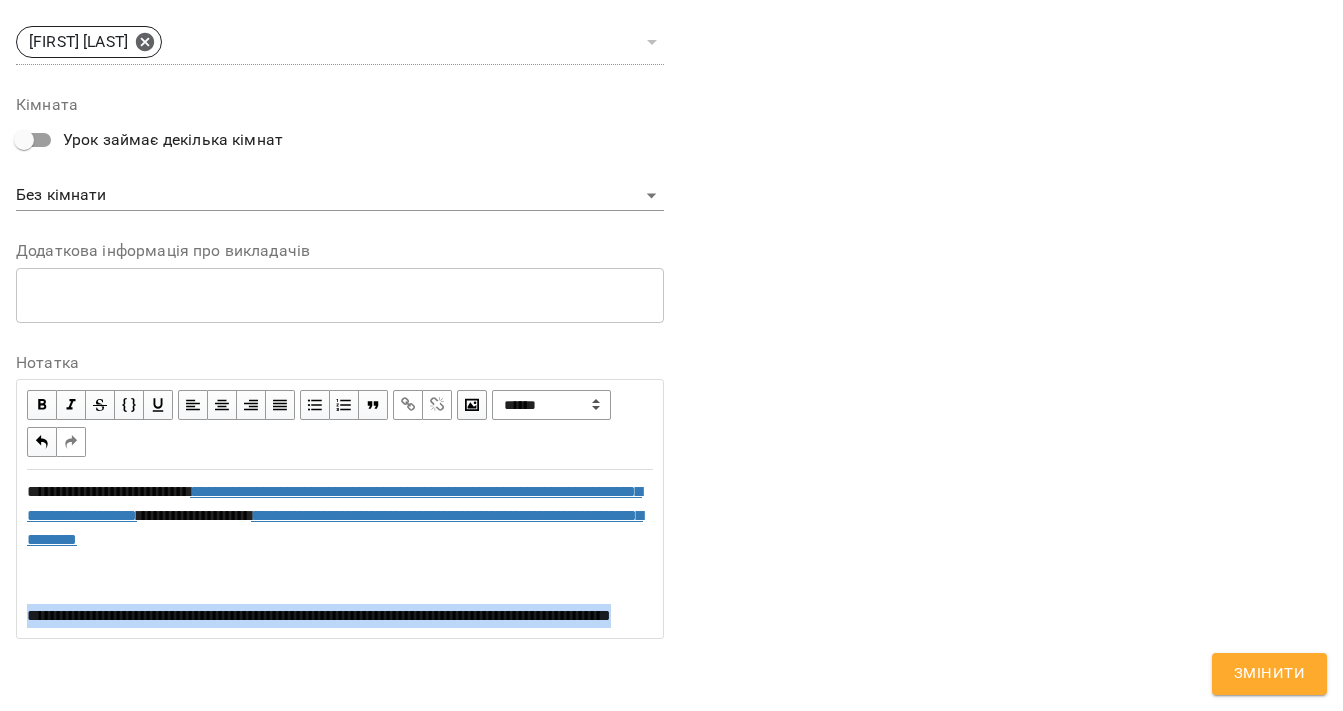 drag, startPoint x: 160, startPoint y: 643, endPoint x: -24, endPoint y: 625, distance: 184.87834 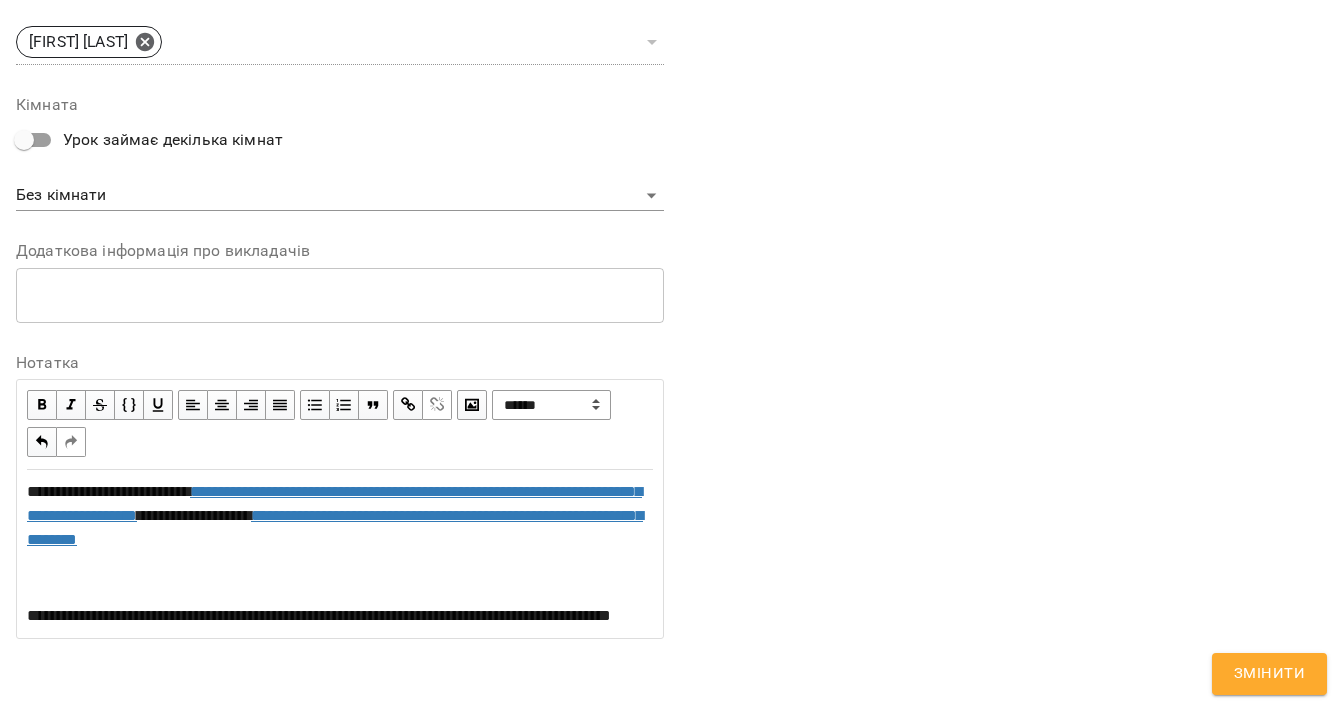click at bounding box center [408, 405] 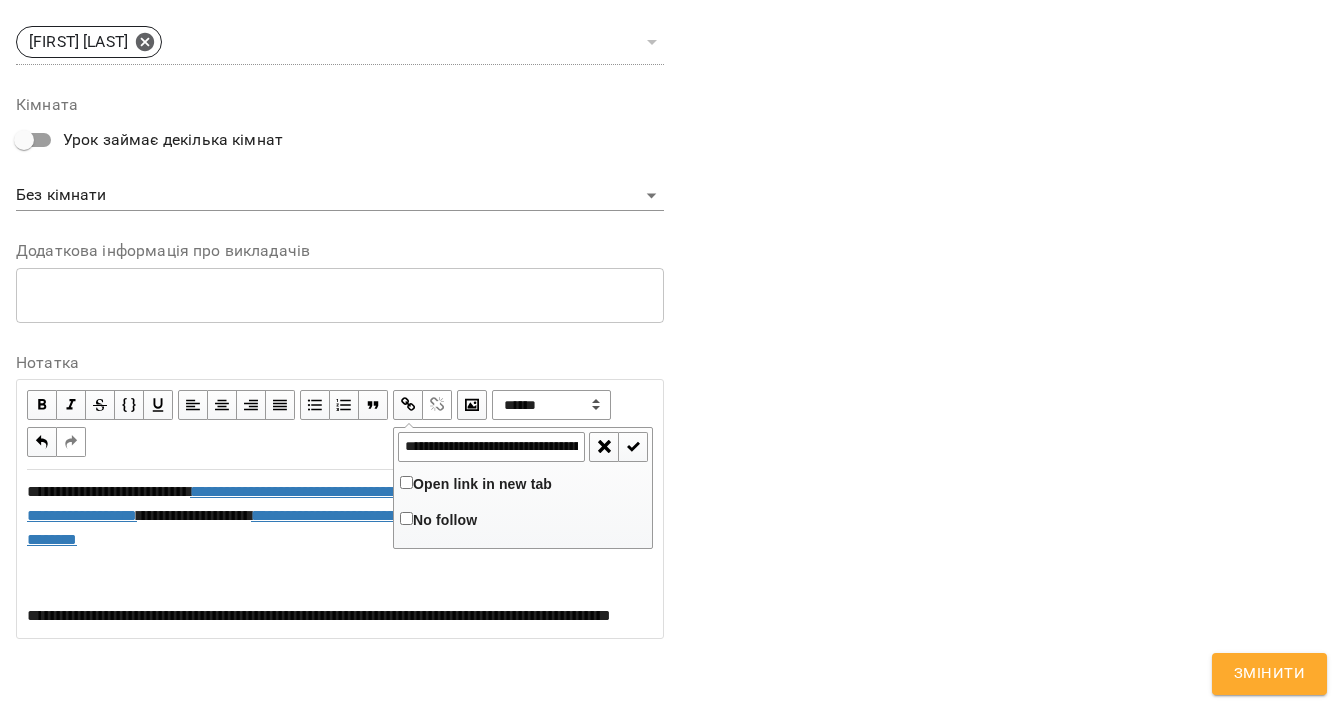 scroll, scrollTop: 0, scrollLeft: 404, axis: horizontal 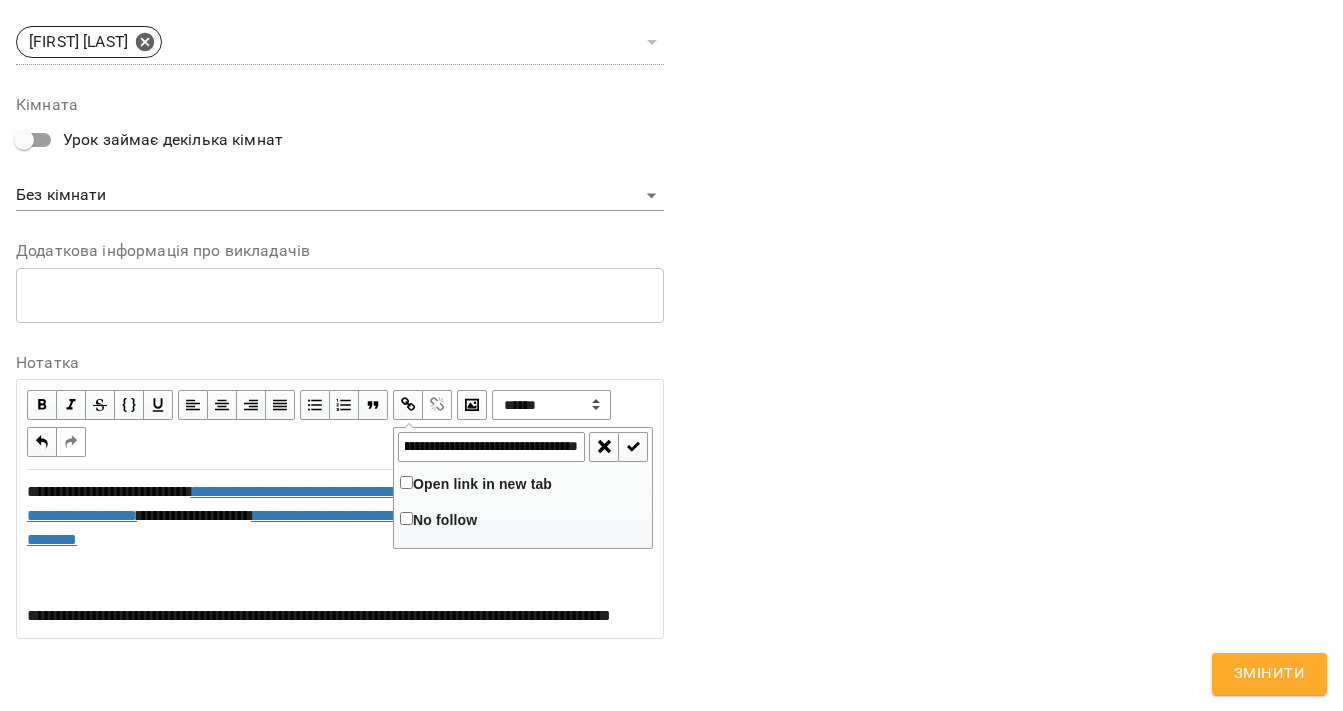 type on "**********" 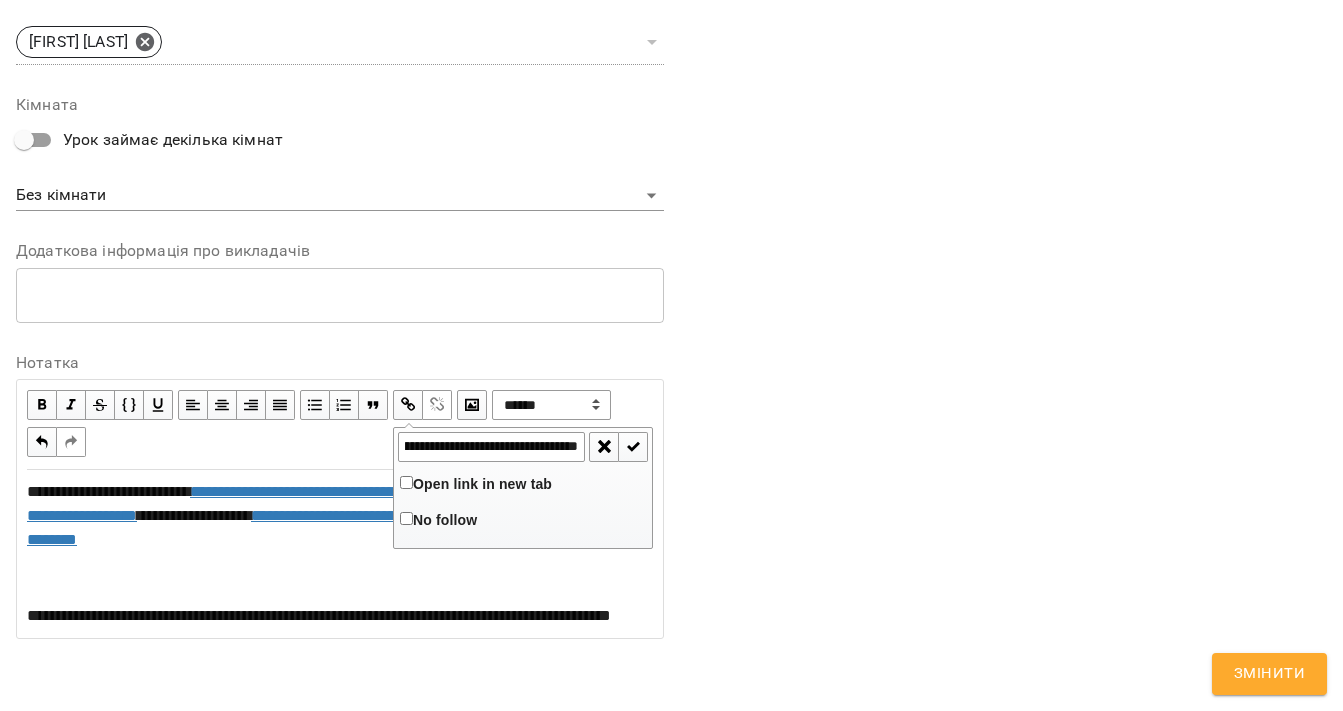 scroll, scrollTop: 0, scrollLeft: 0, axis: both 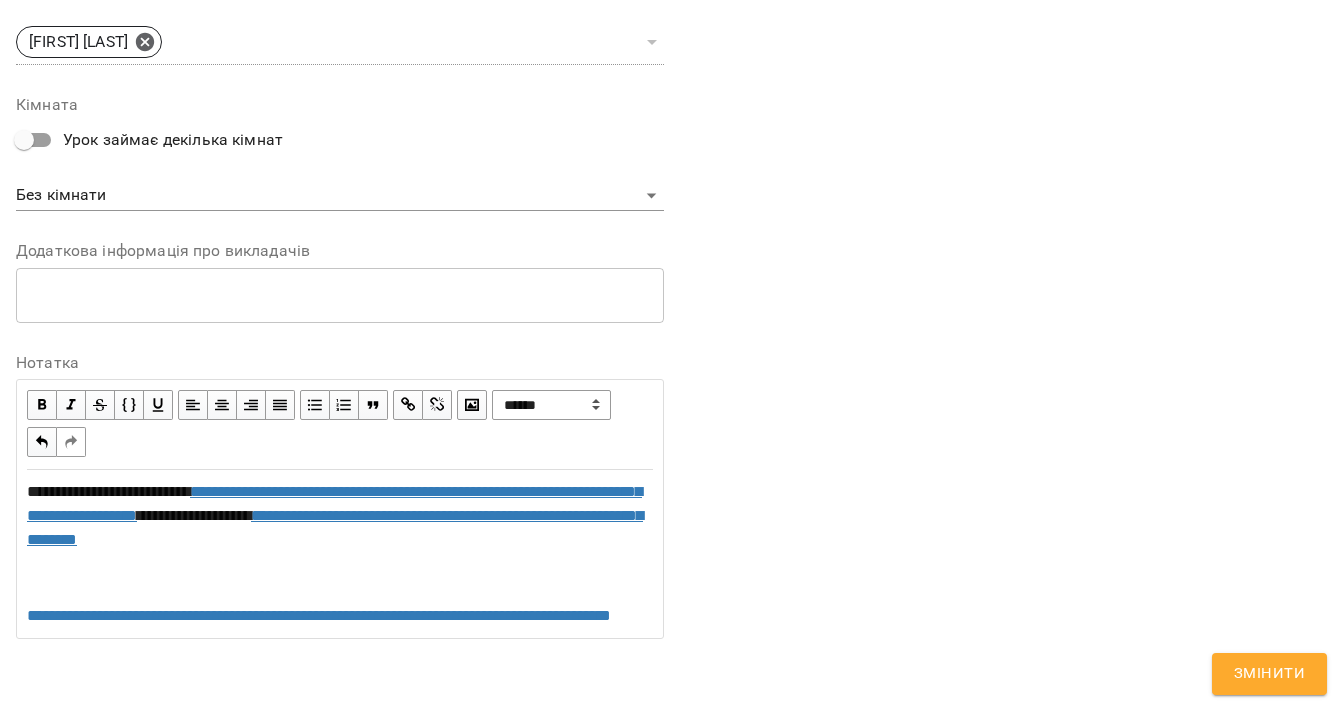 click on "**********" at bounding box center [340, 616] 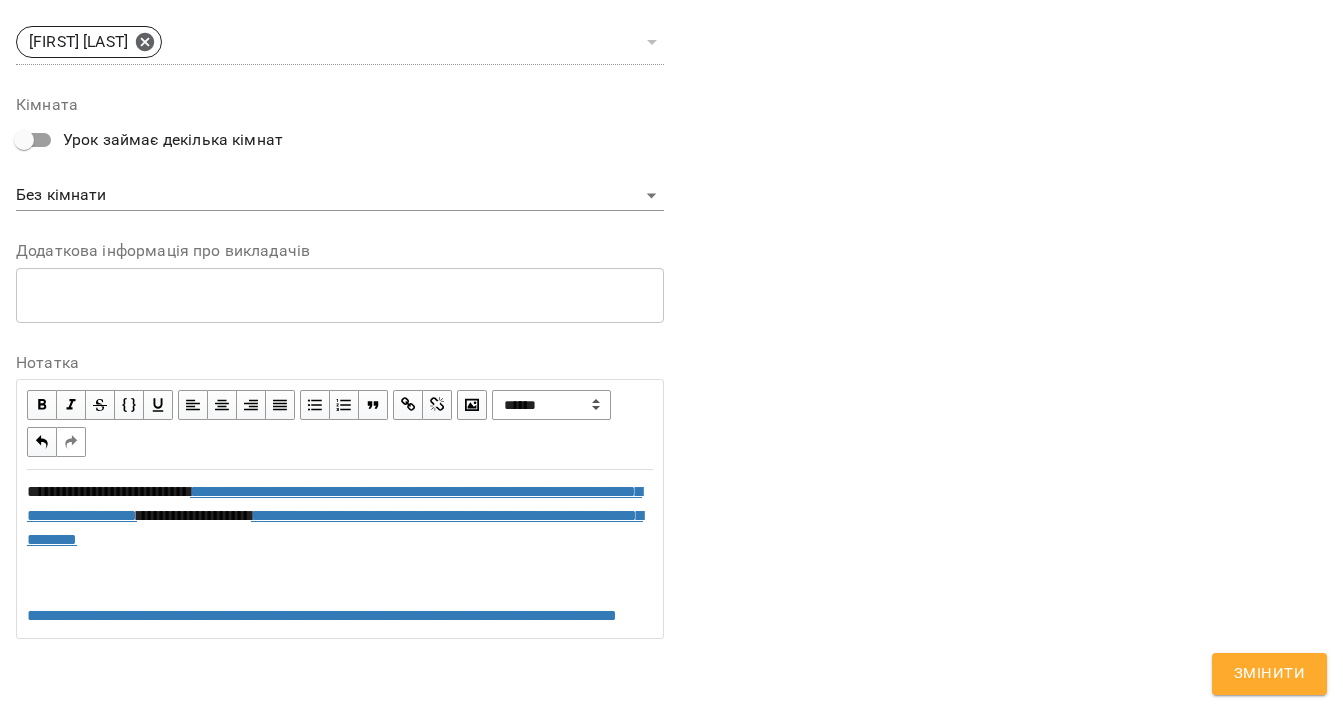 click on "Змінити" at bounding box center (1269, 674) 